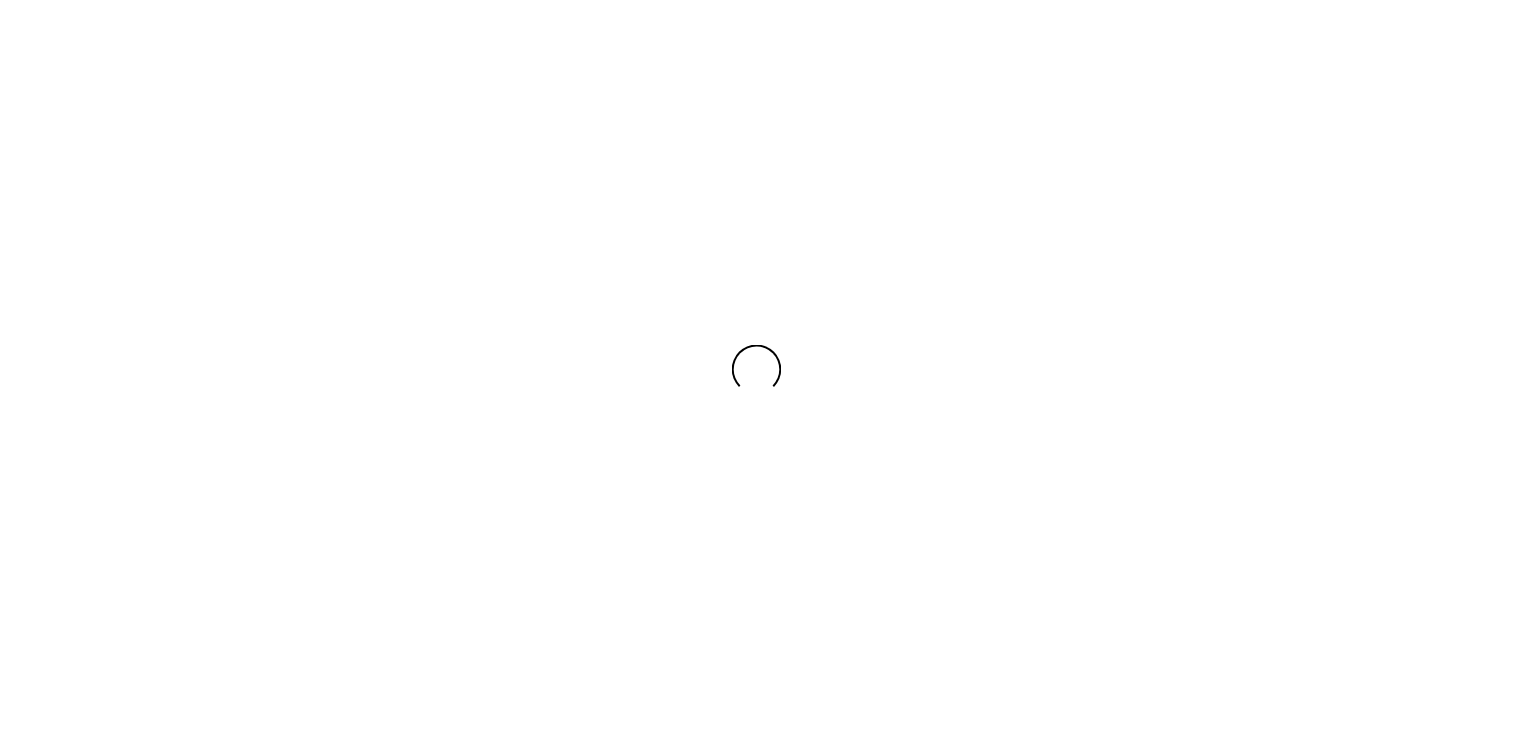 scroll, scrollTop: 0, scrollLeft: 0, axis: both 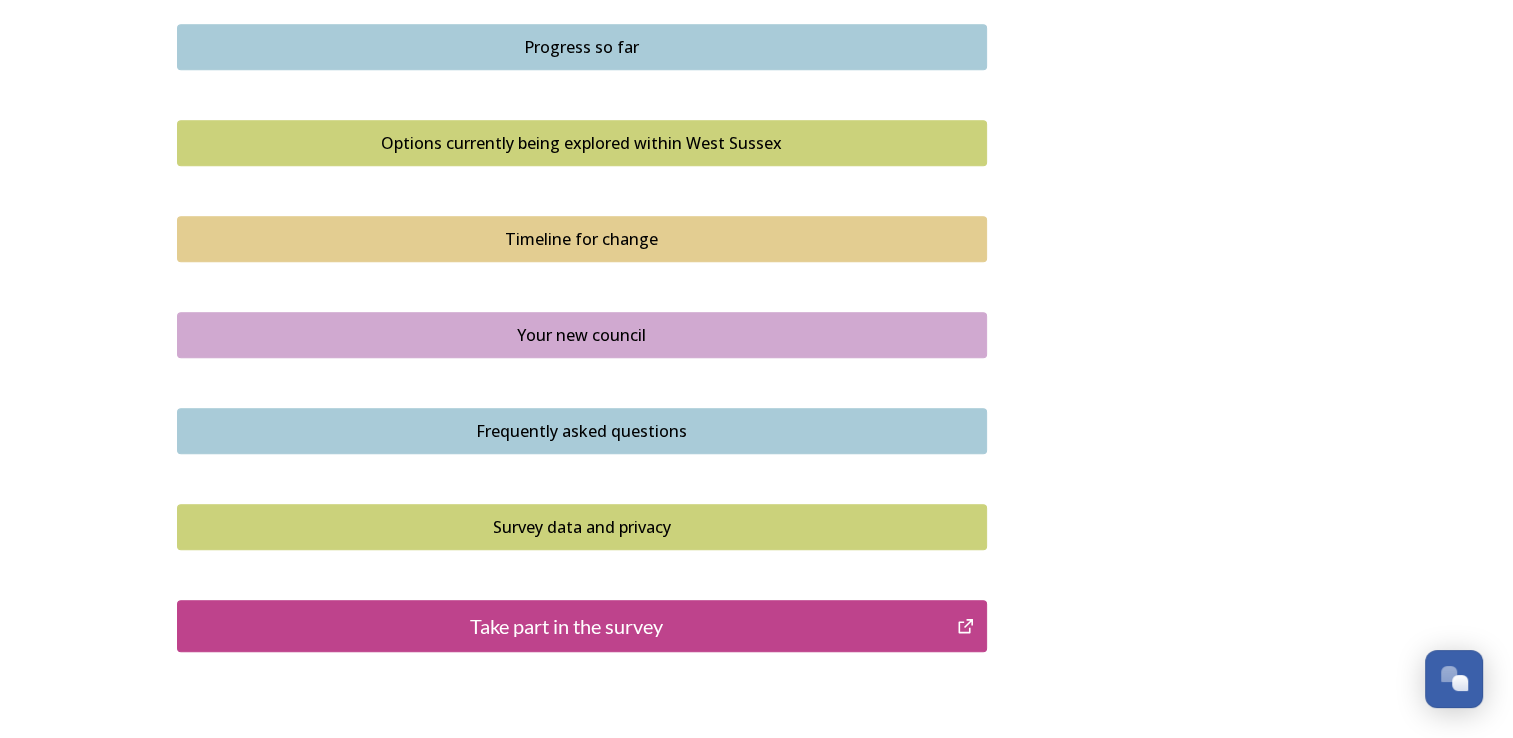click on "Your new council" at bounding box center (582, 335) 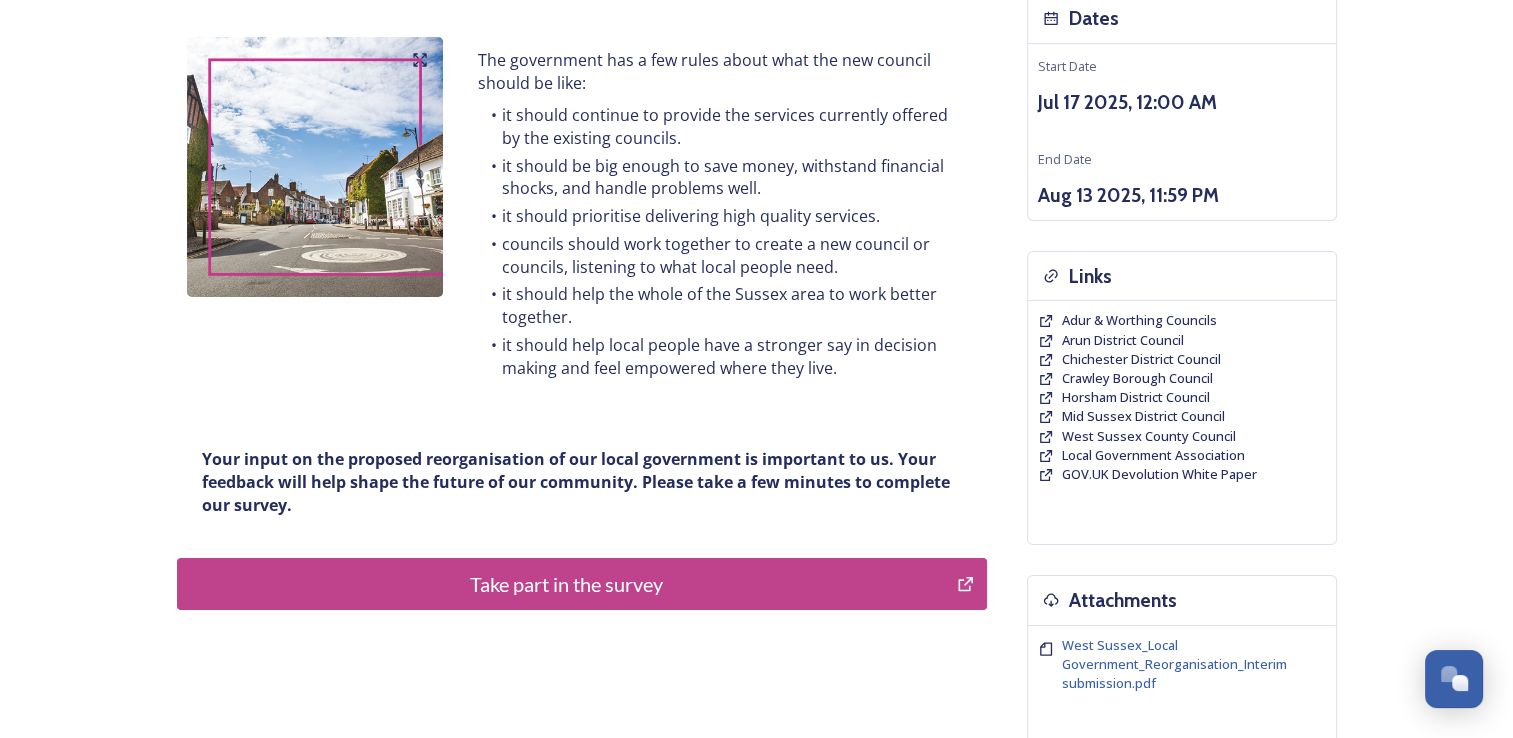 scroll, scrollTop: 240, scrollLeft: 0, axis: vertical 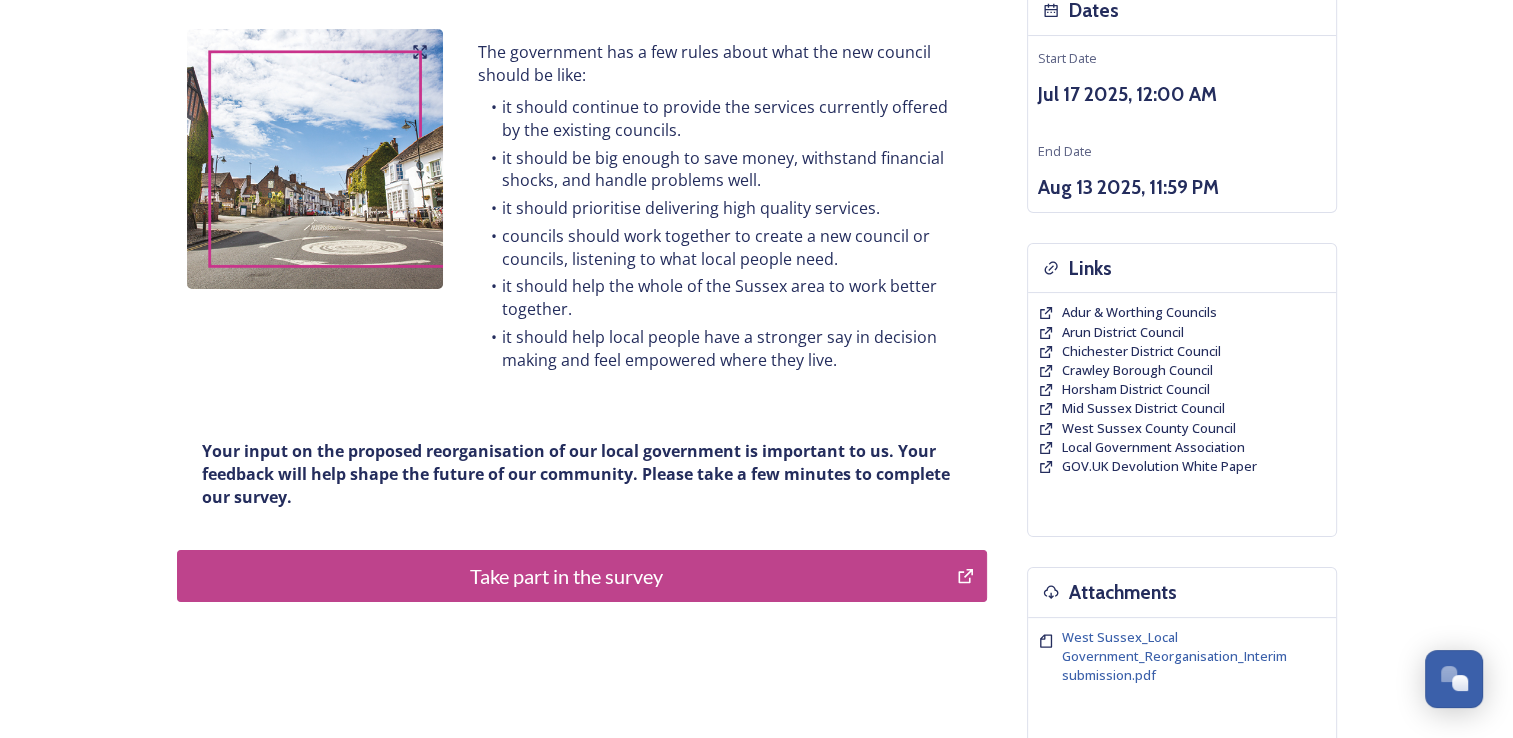 click on "Take part in the survey" at bounding box center [567, 576] 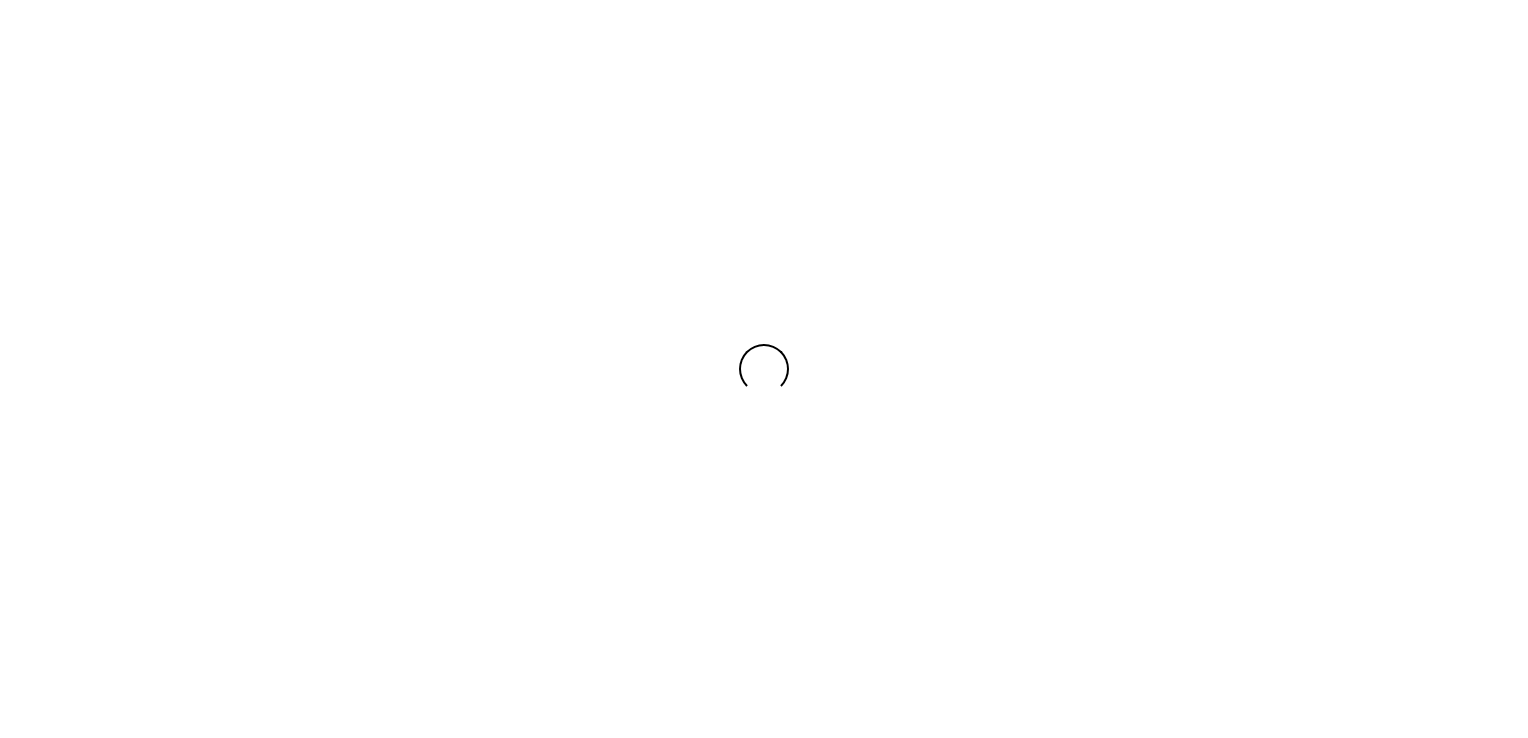 scroll, scrollTop: 0, scrollLeft: 0, axis: both 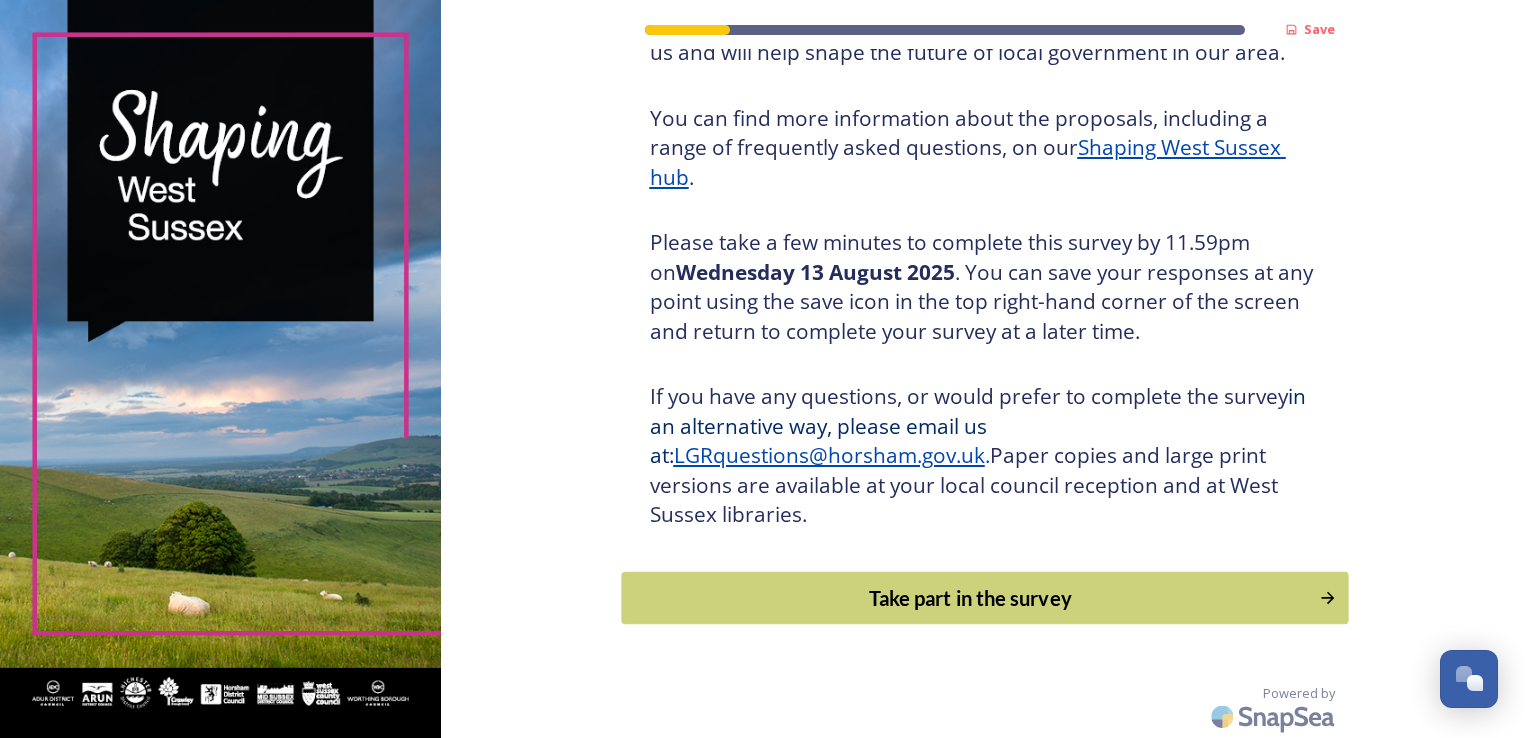 click on "Take part in the survey" at bounding box center [970, 598] 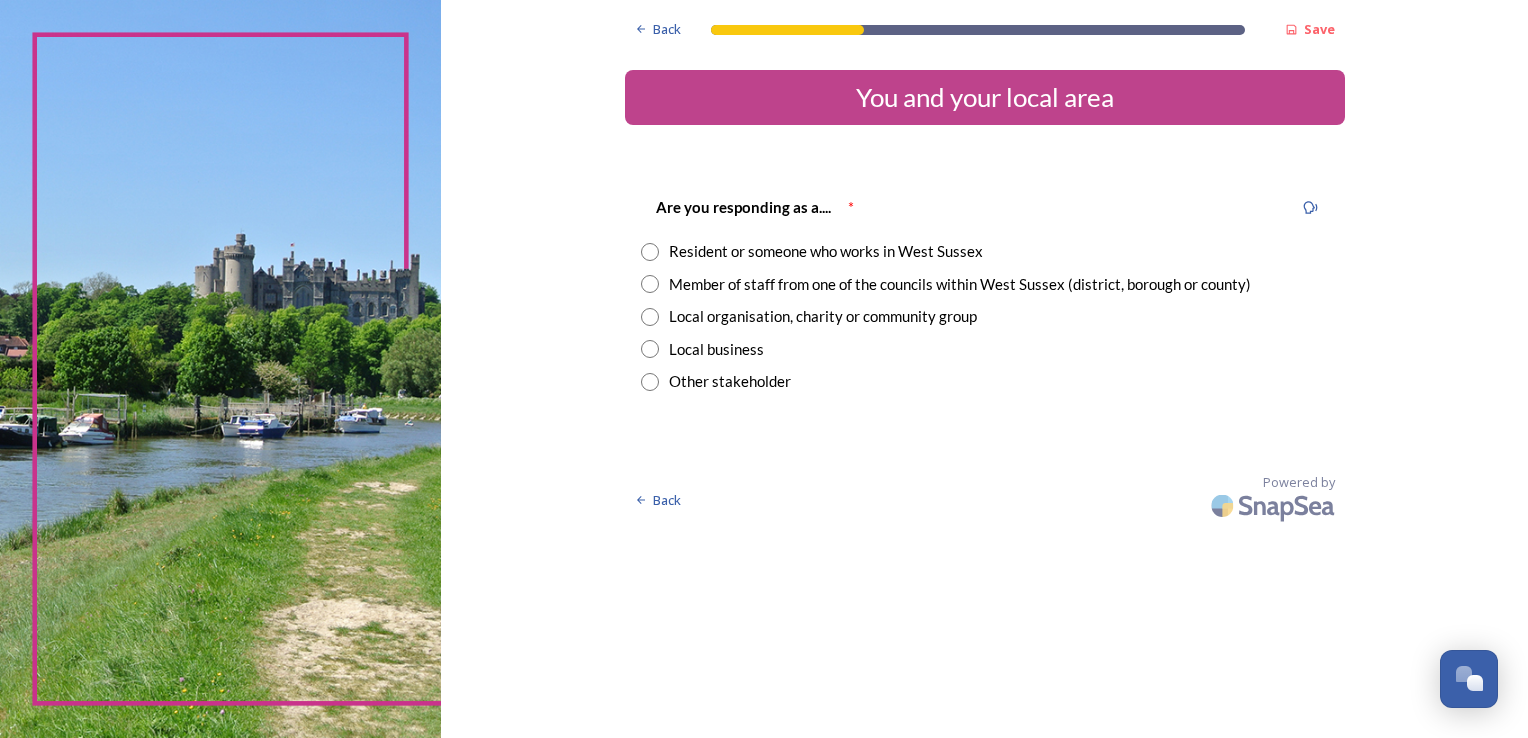 click at bounding box center (650, 252) 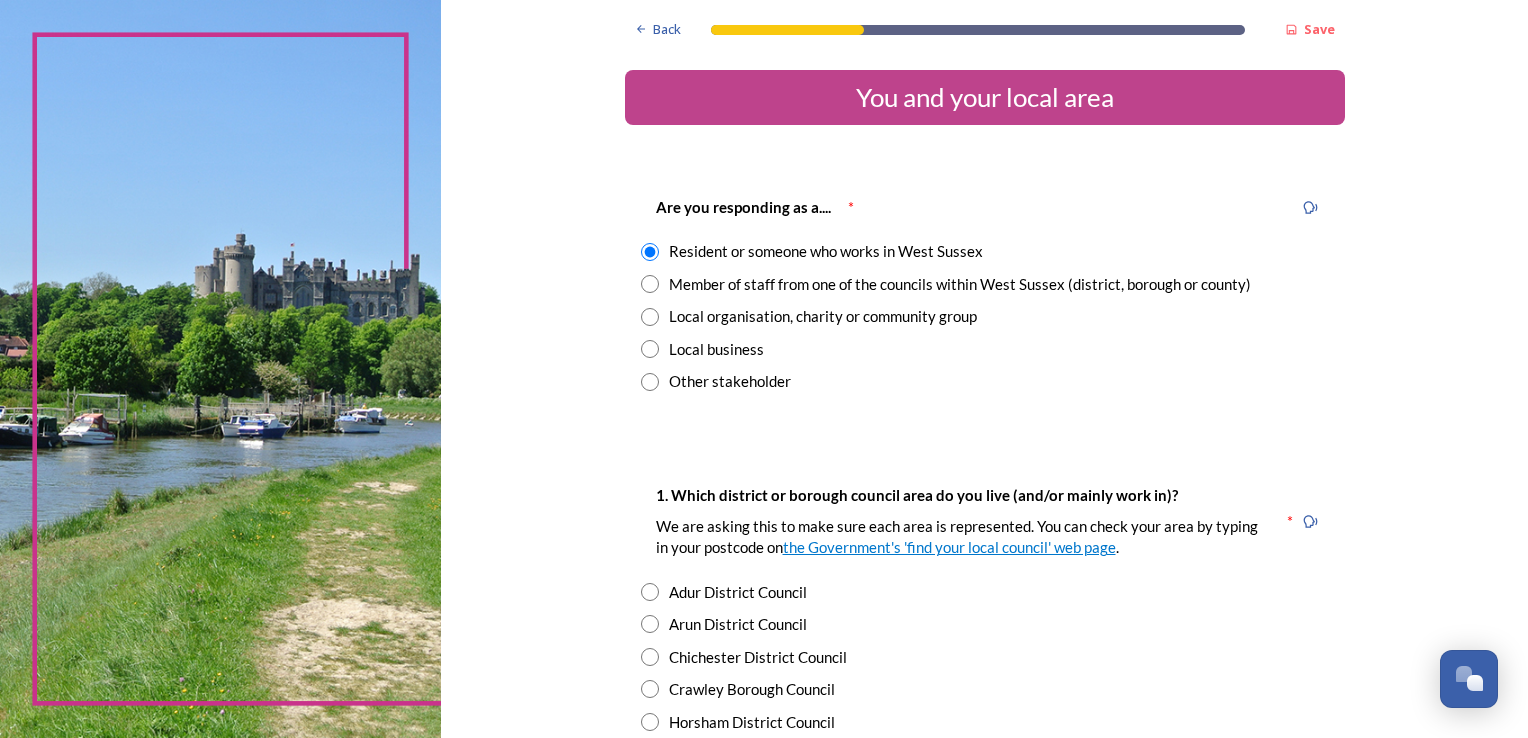 click at bounding box center [650, 624] 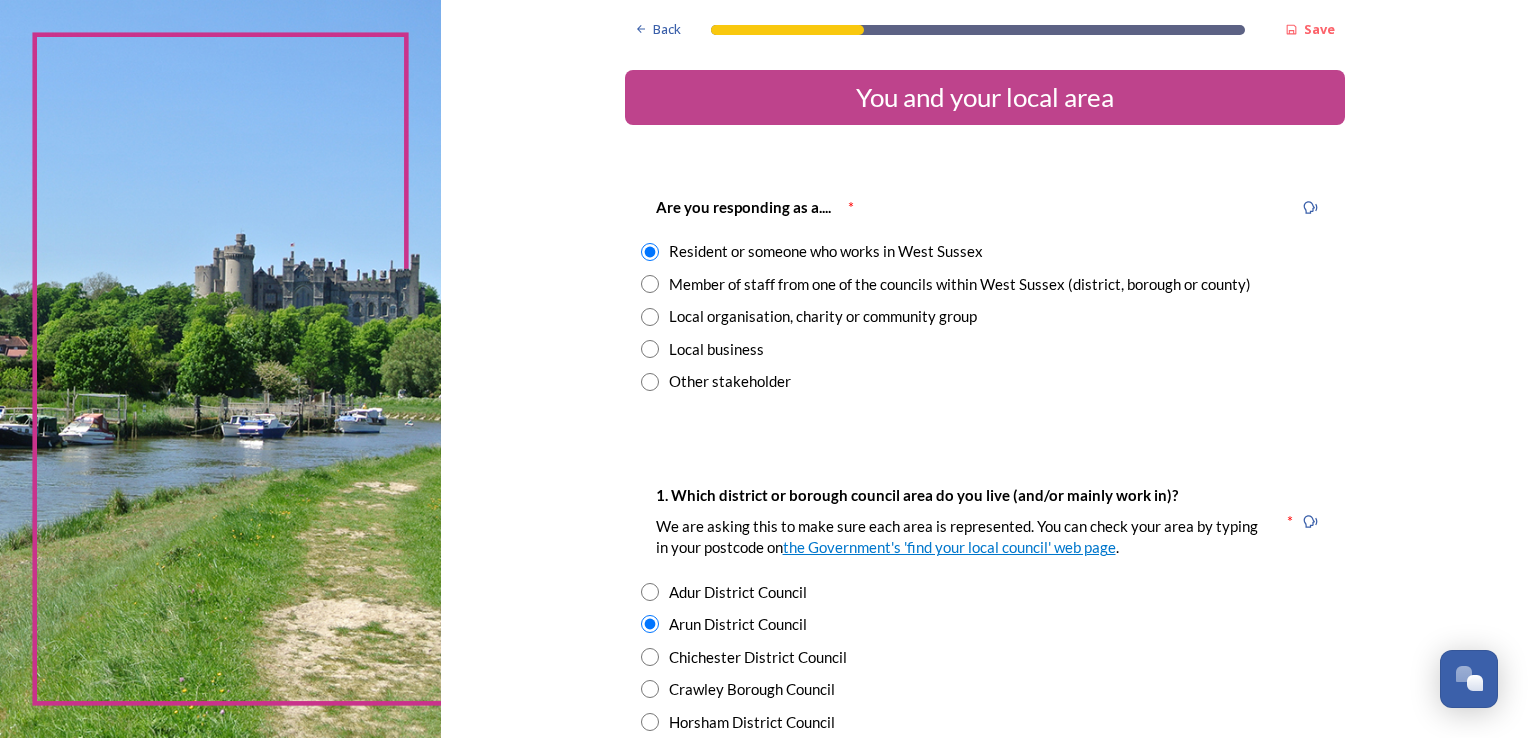 click at bounding box center (650, 317) 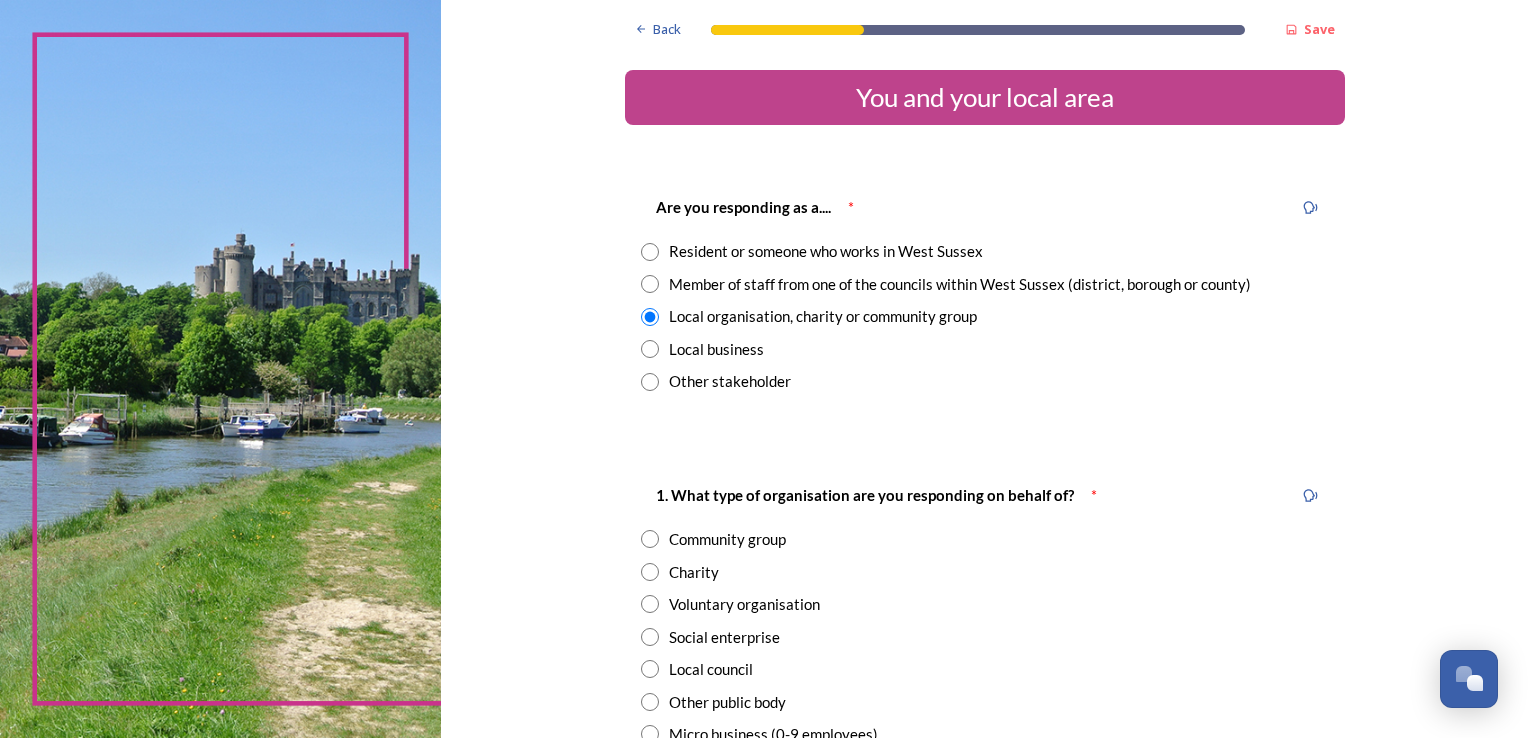 click at bounding box center (650, 604) 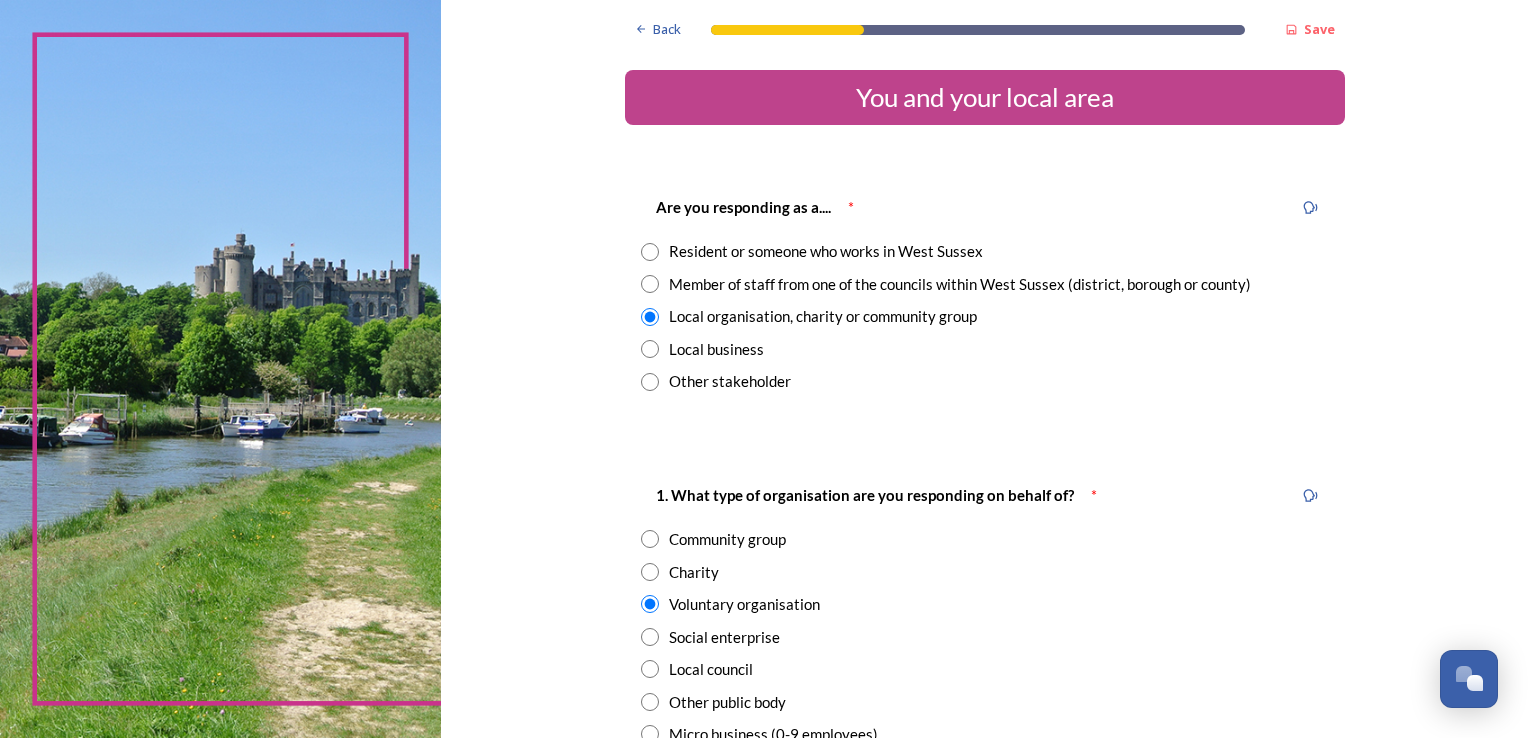 click at bounding box center (650, 539) 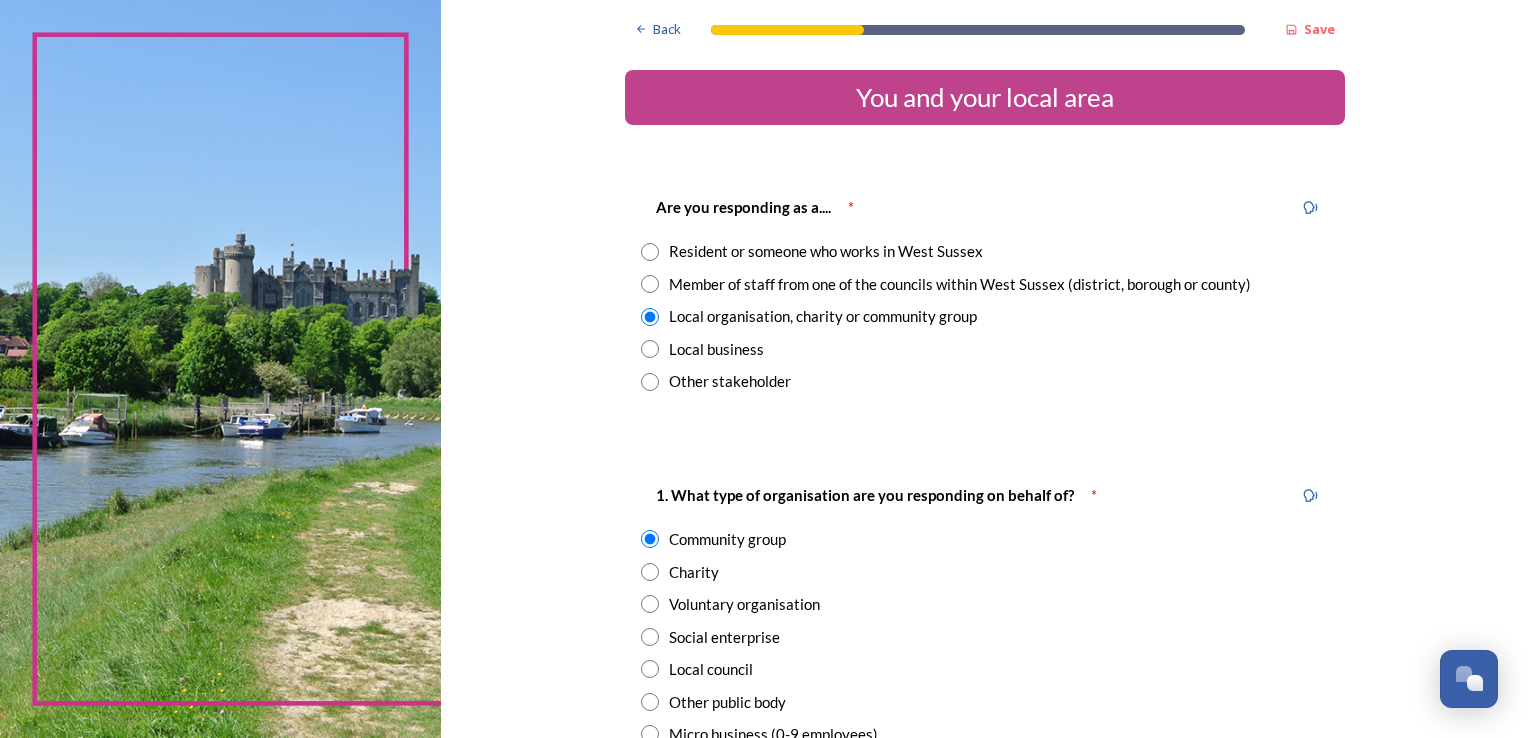 click at bounding box center (650, 604) 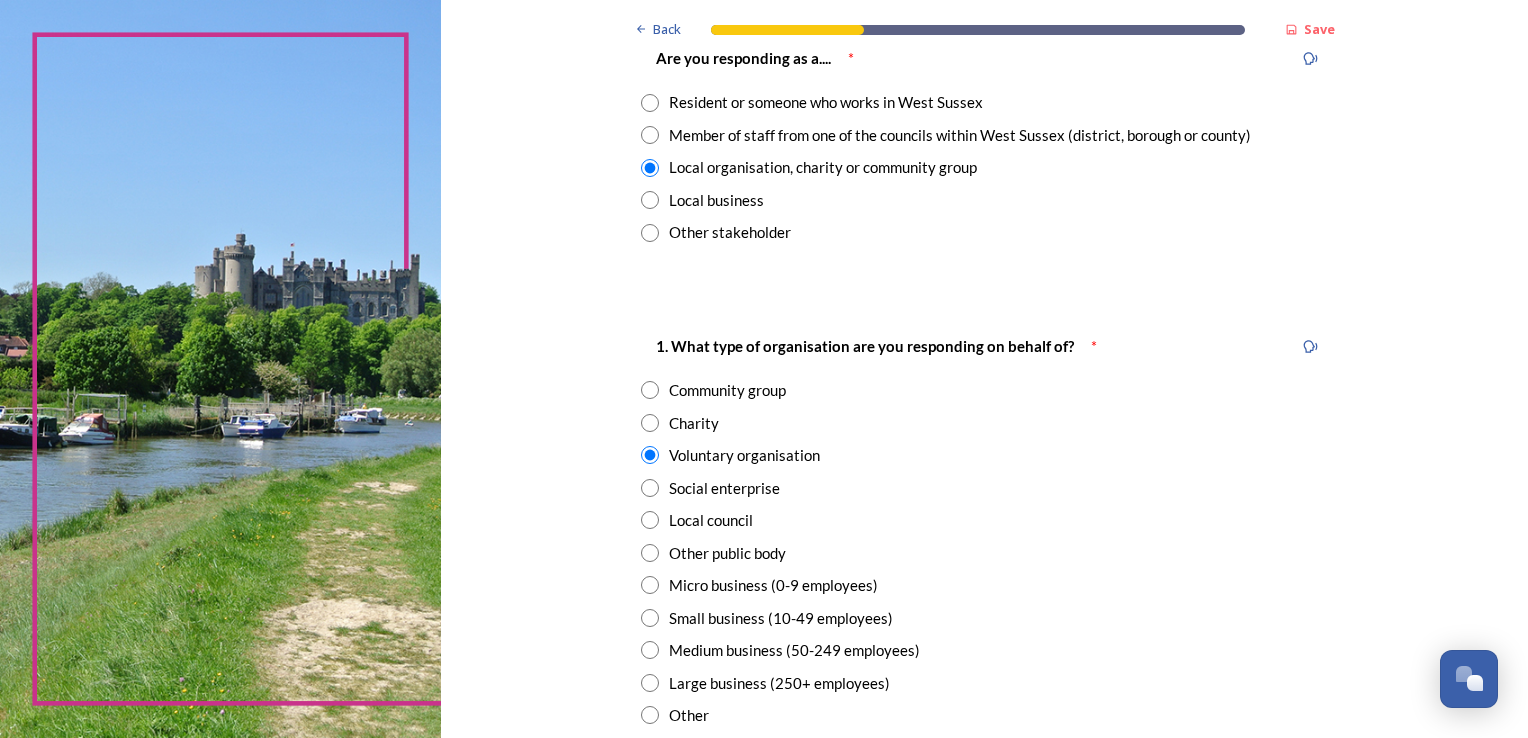 scroll, scrollTop: 280, scrollLeft: 0, axis: vertical 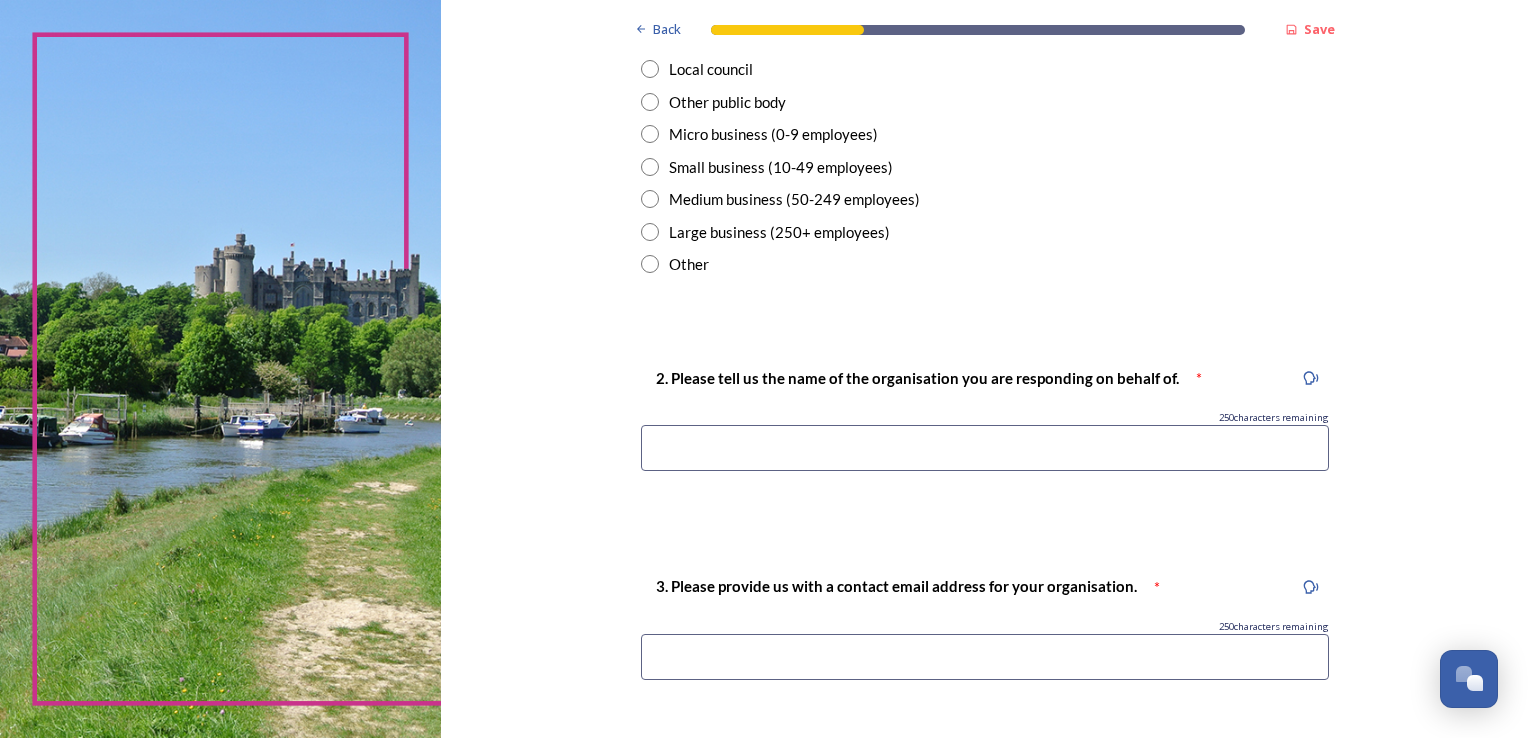 click at bounding box center (985, 448) 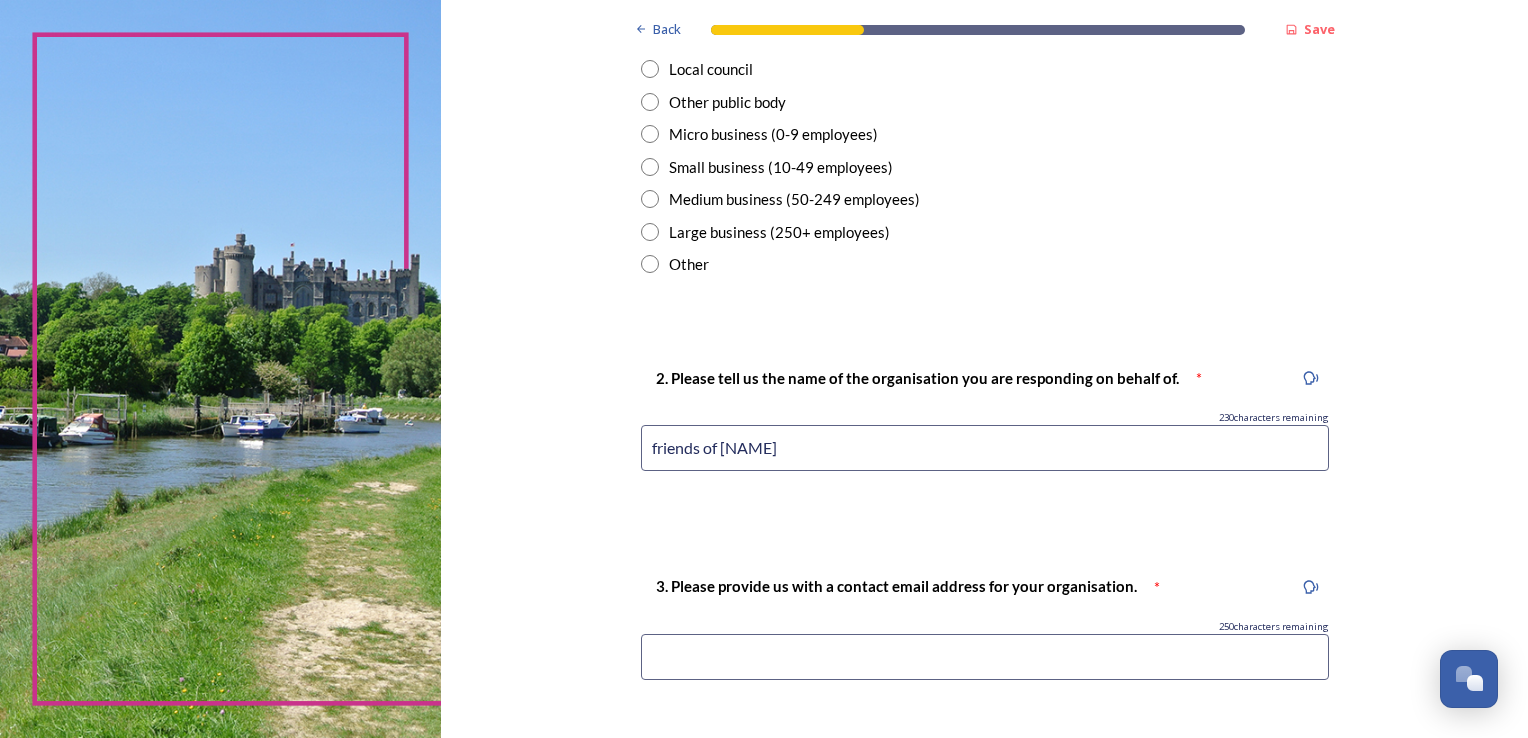 type on "friends of [NAME]" 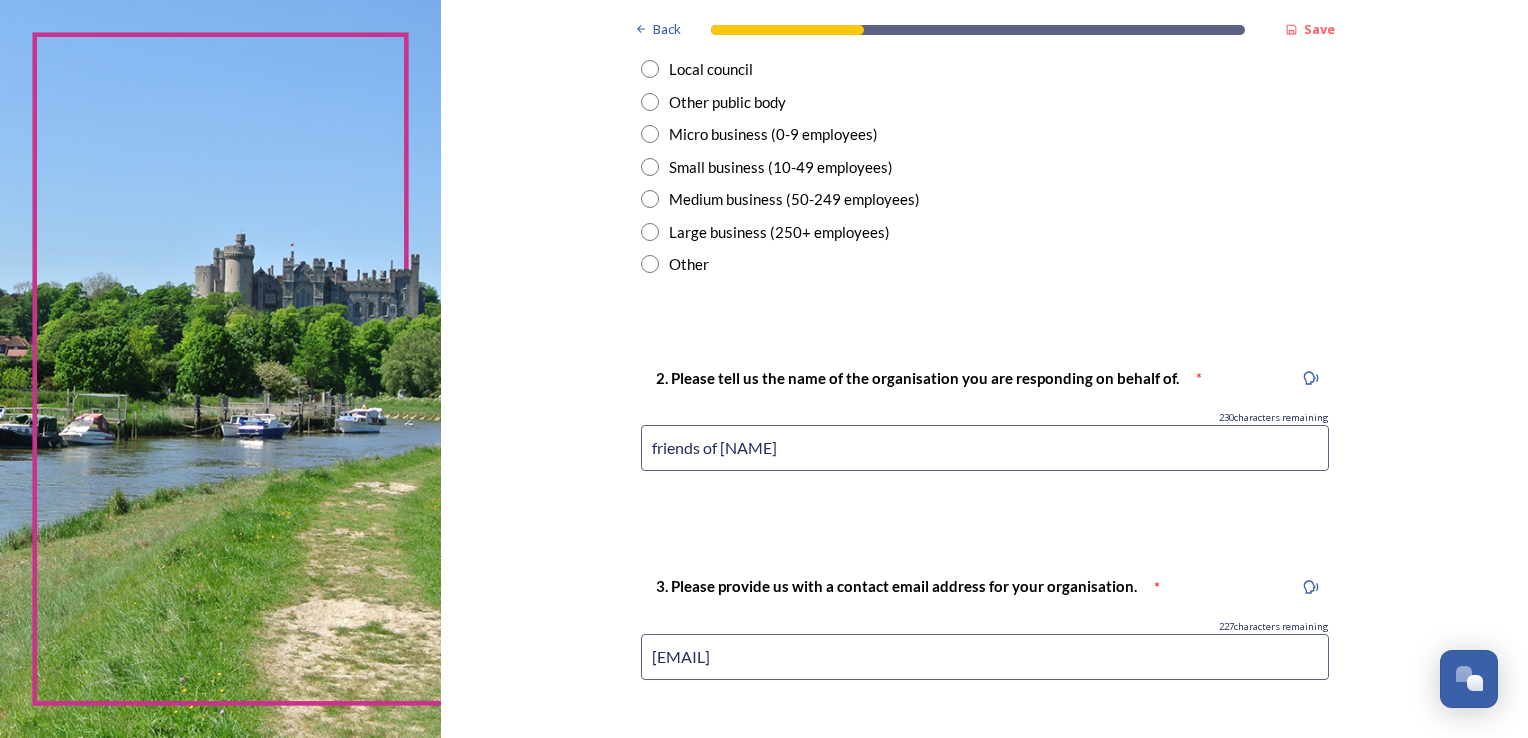 type on "[EMAIL]" 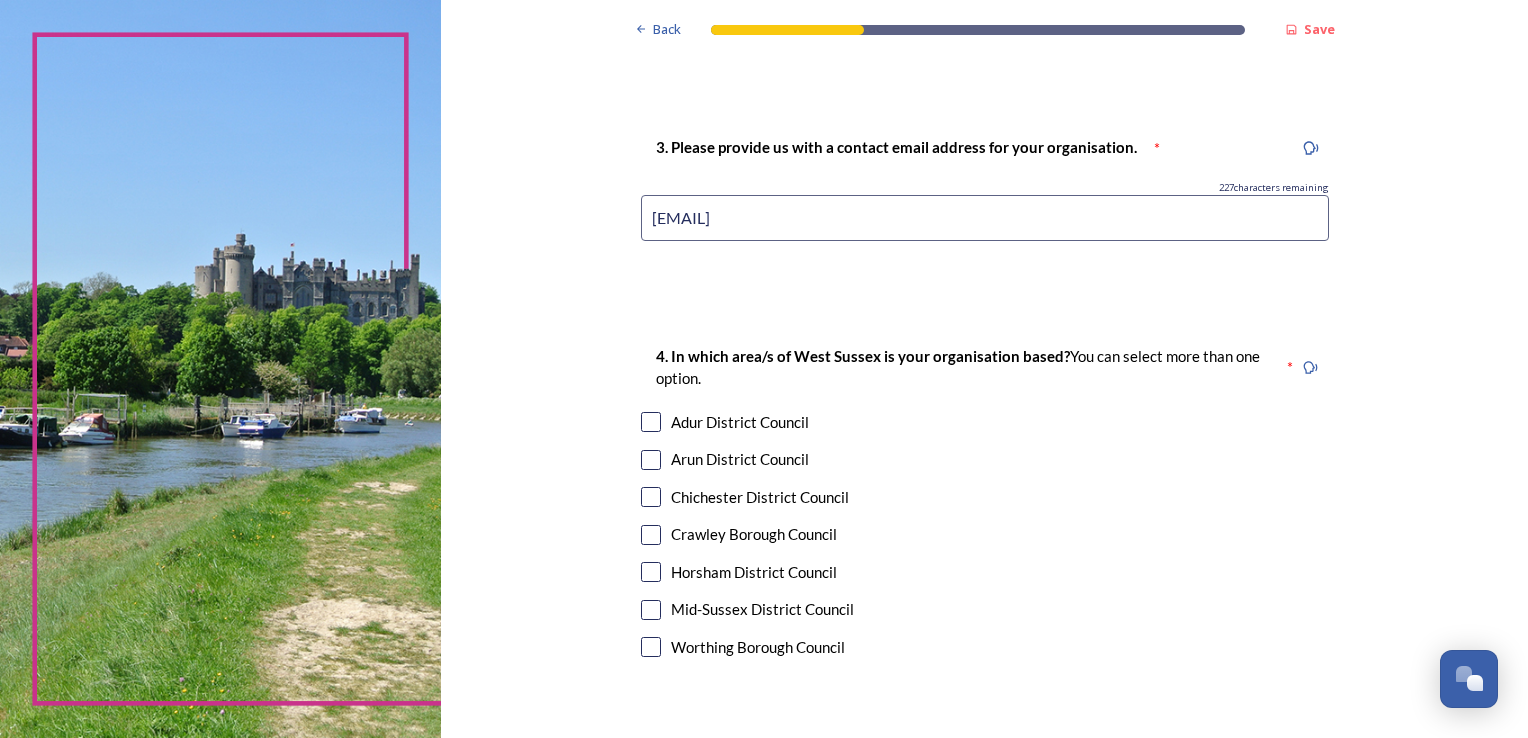 scroll, scrollTop: 1040, scrollLeft: 0, axis: vertical 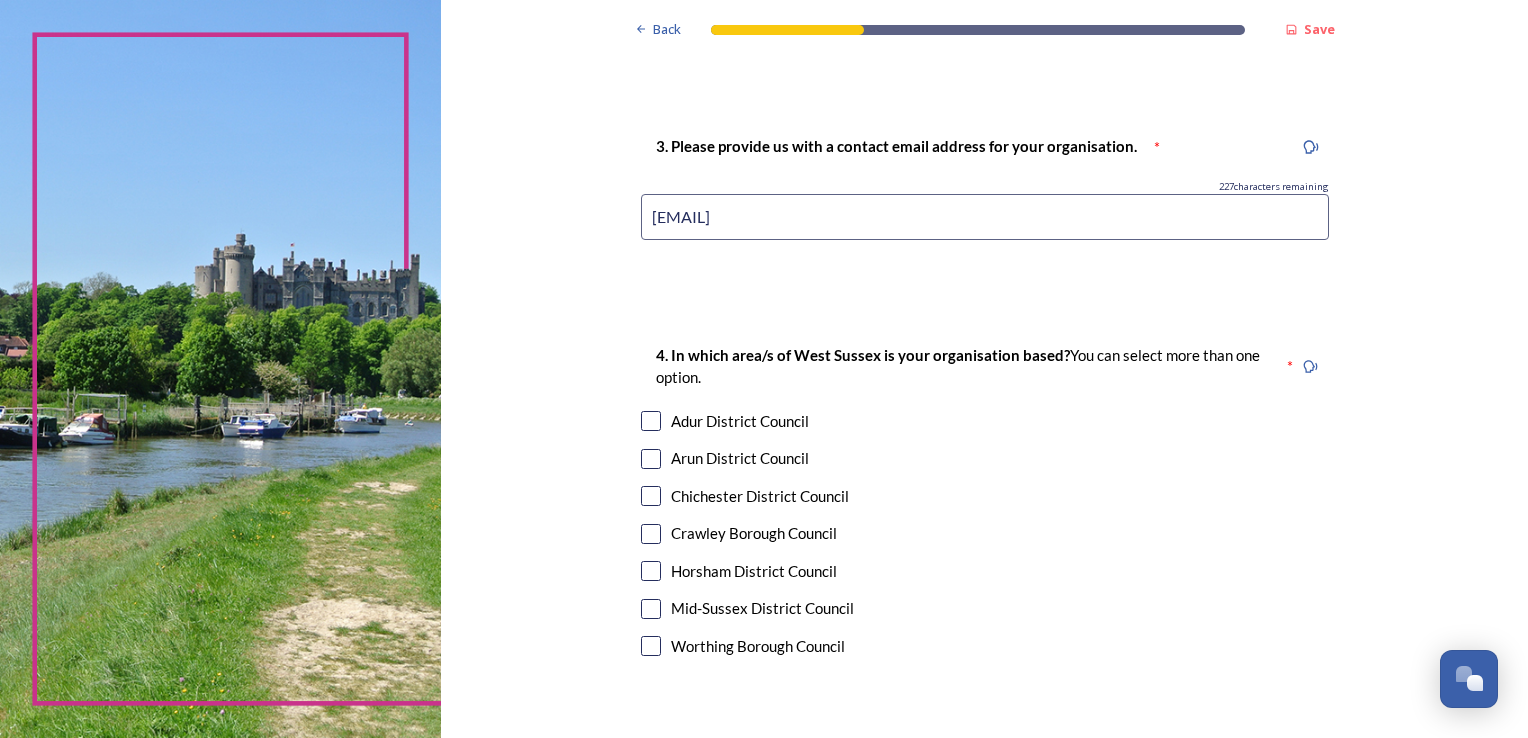 click at bounding box center (651, 459) 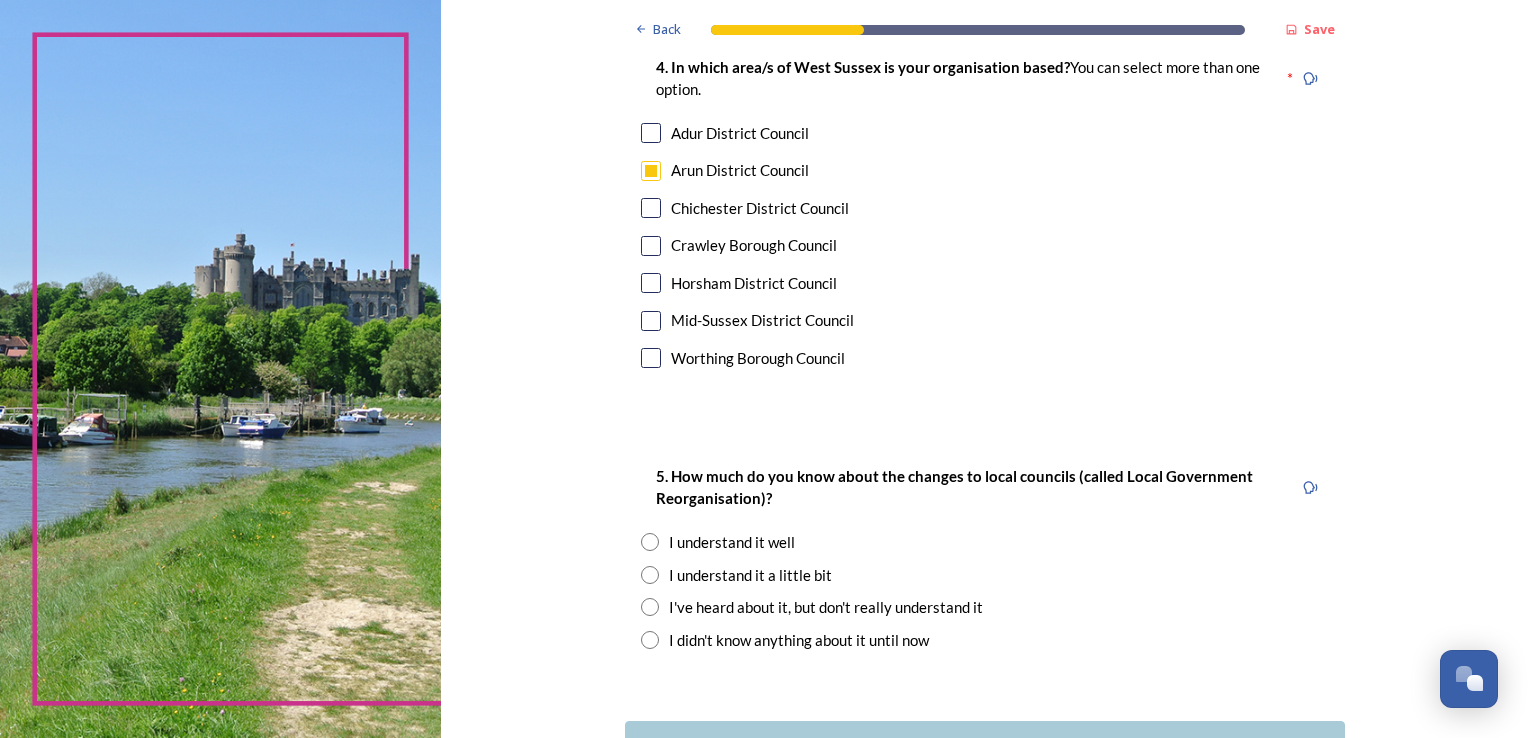 scroll, scrollTop: 1360, scrollLeft: 0, axis: vertical 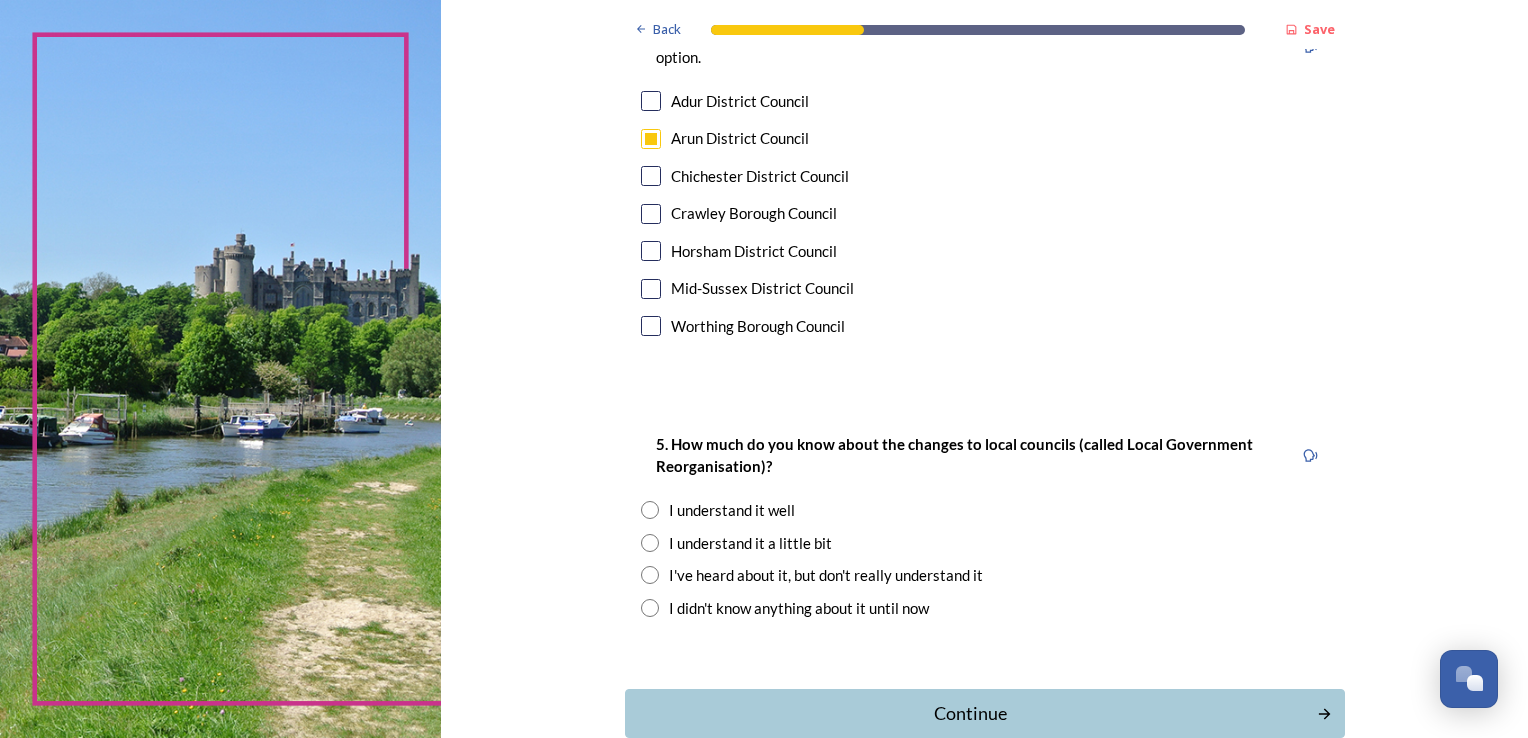 click at bounding box center (650, 575) 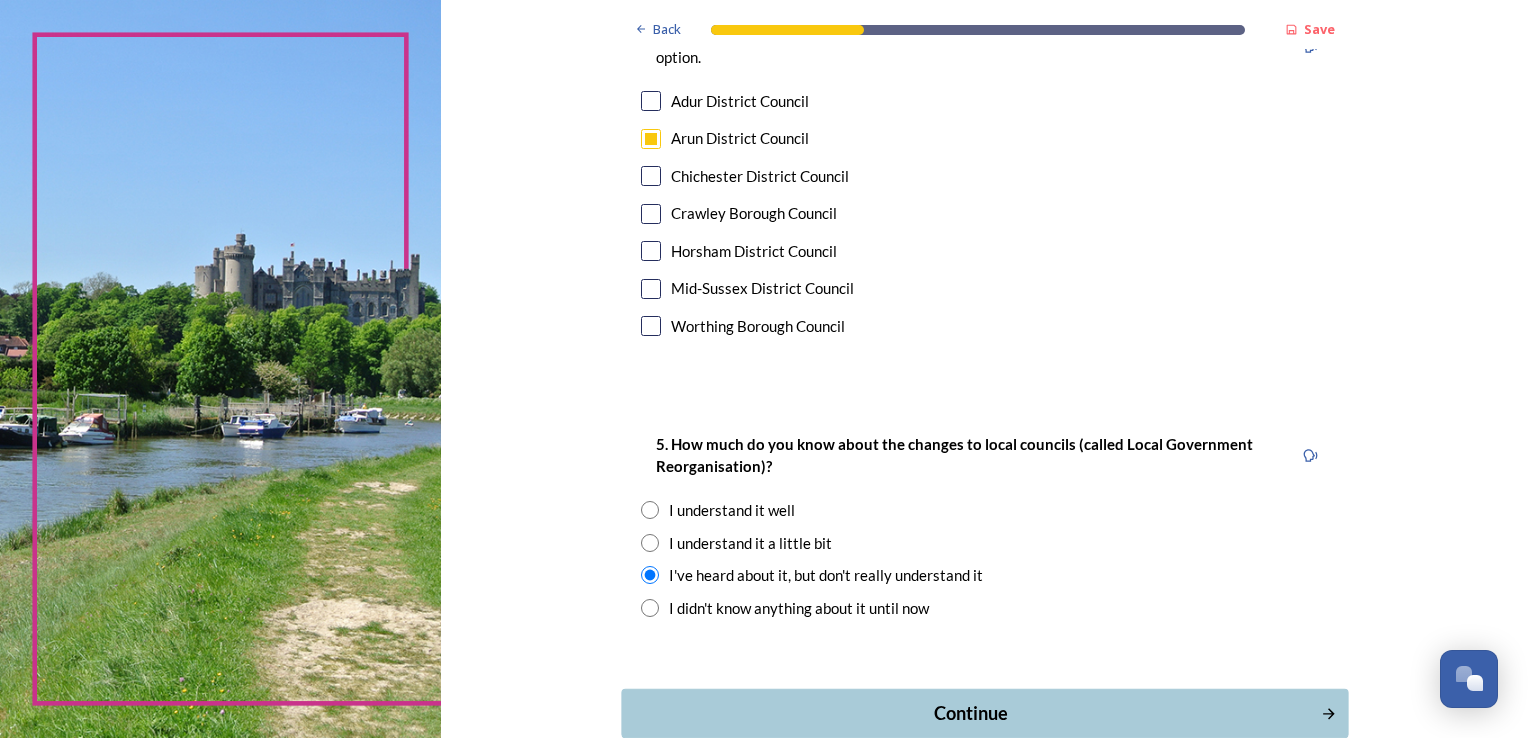 click on "Continue" at bounding box center [970, 713] 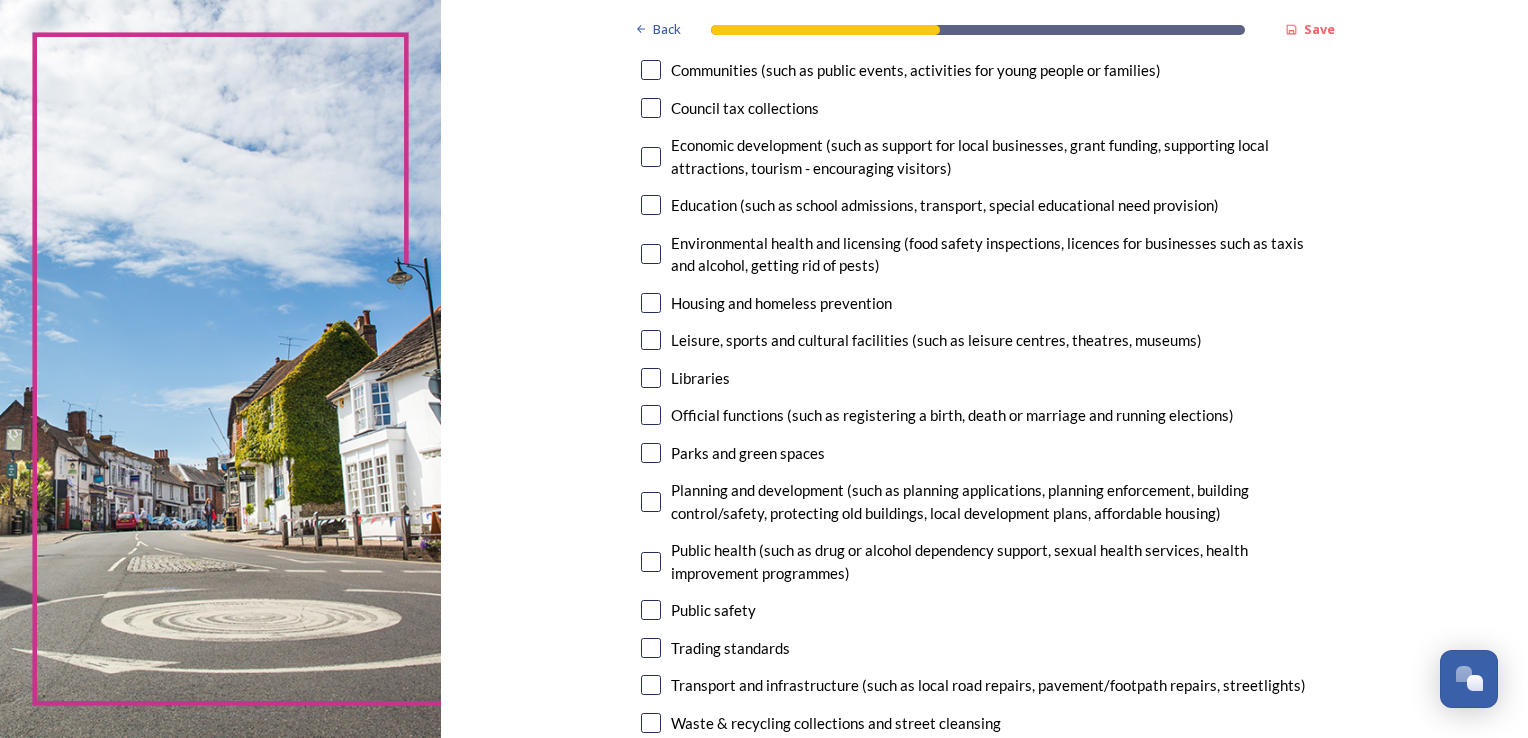scroll, scrollTop: 320, scrollLeft: 0, axis: vertical 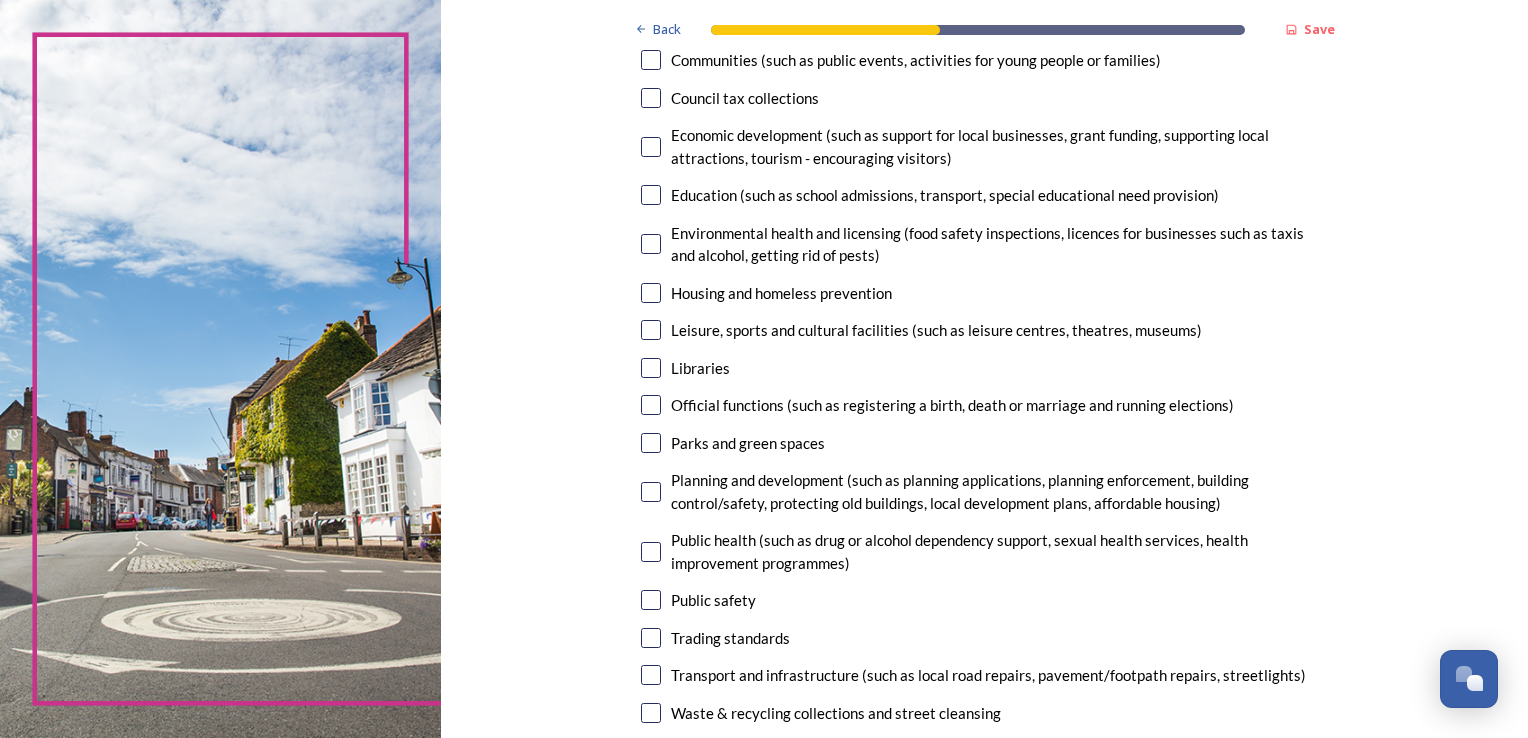 click at bounding box center (651, 443) 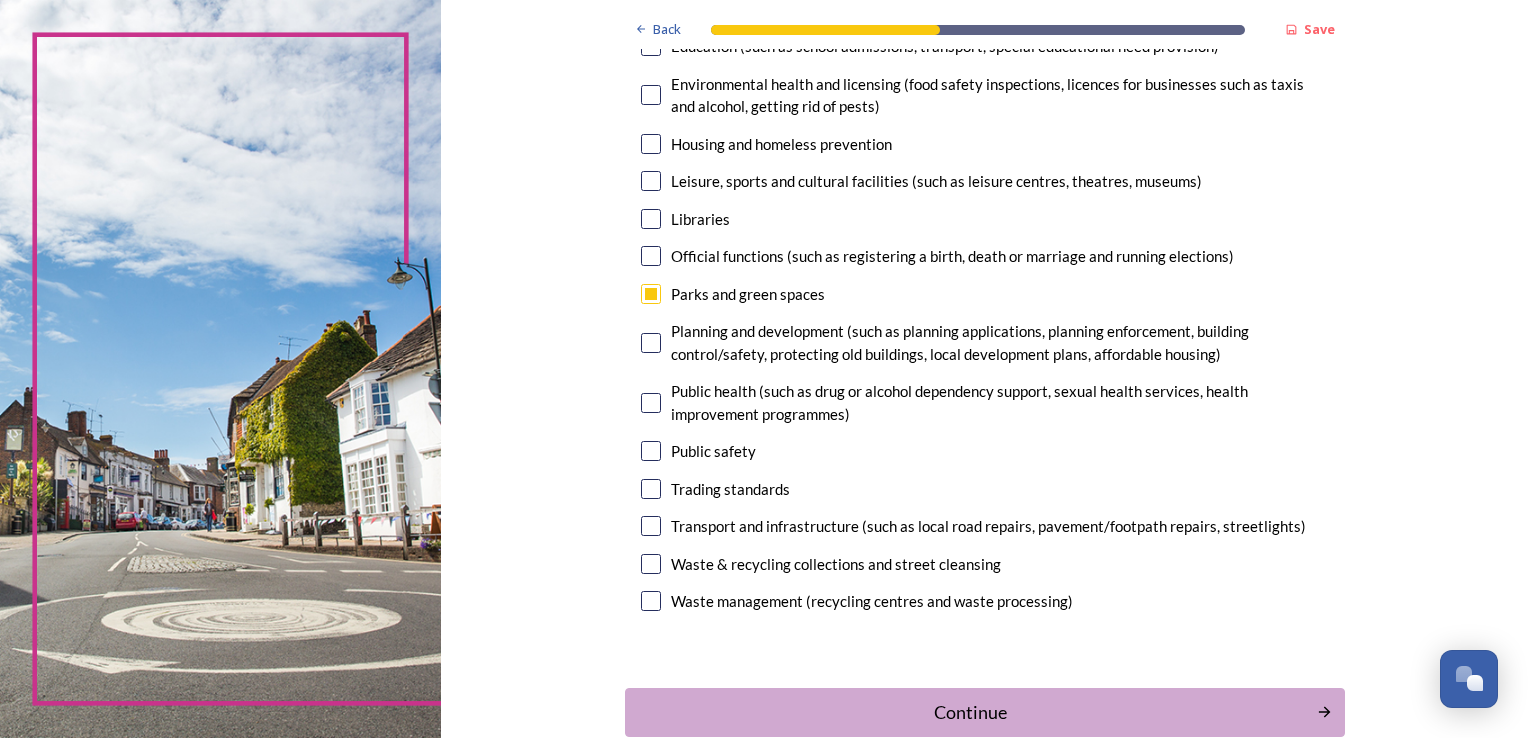 scroll, scrollTop: 583, scrollLeft: 0, axis: vertical 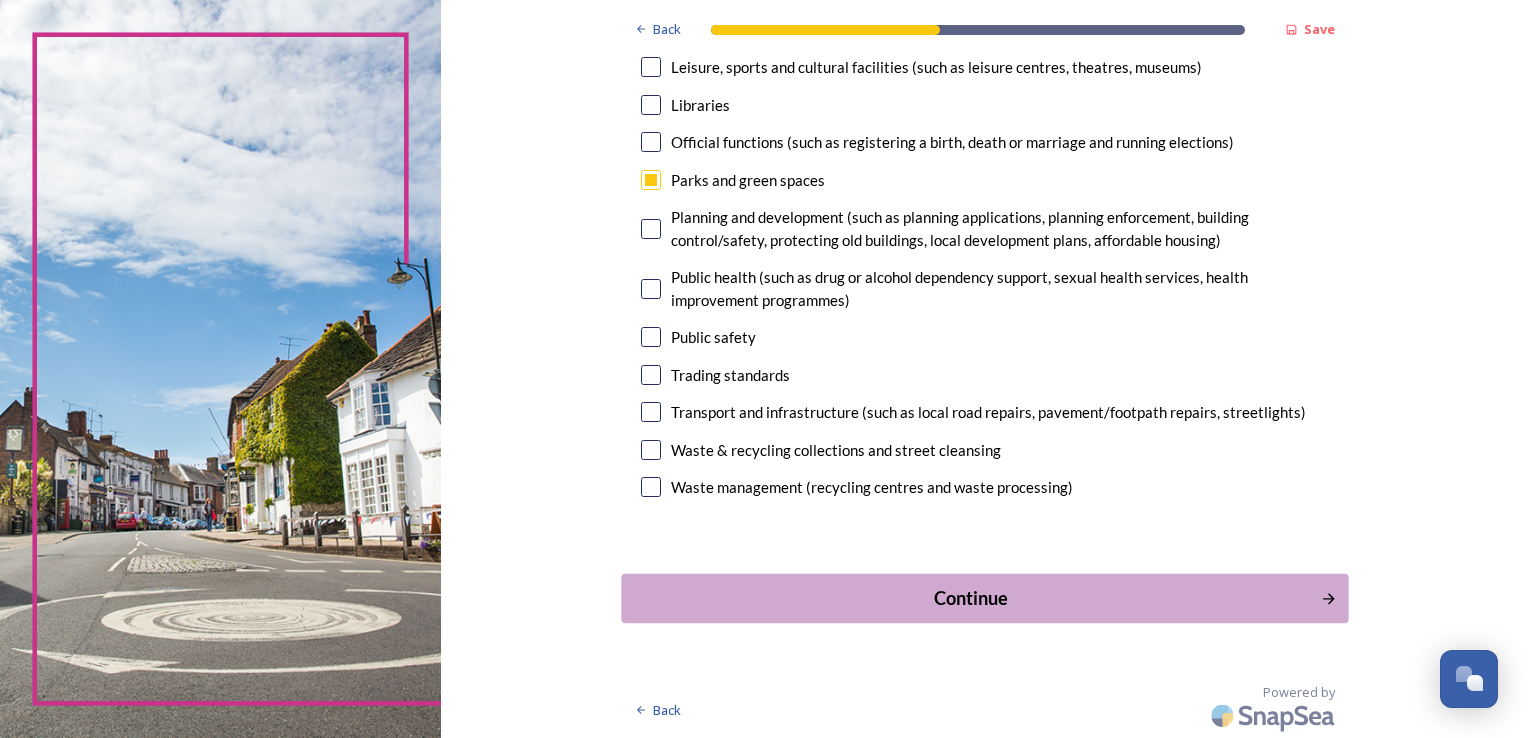 click on "Continue" at bounding box center (970, 597) 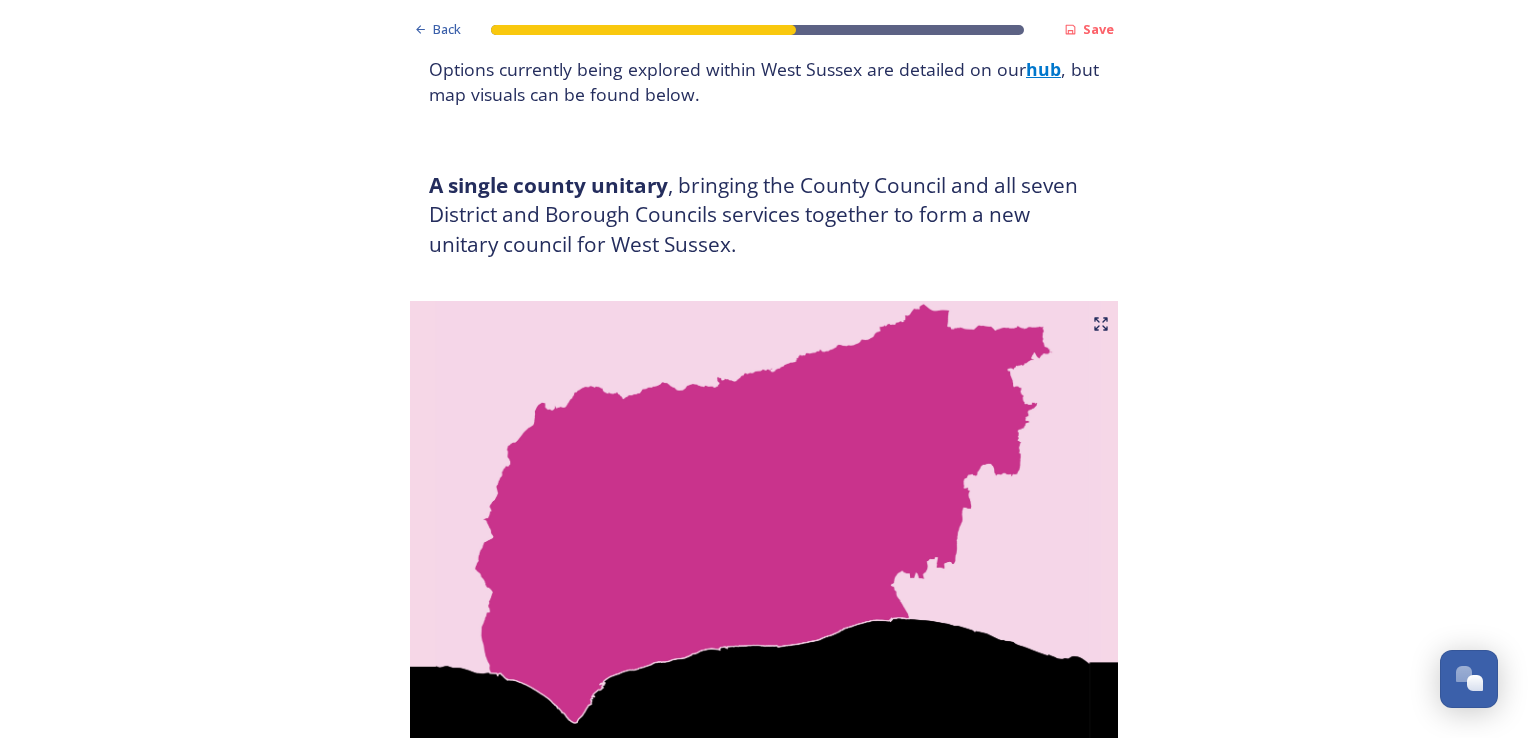 scroll, scrollTop: 280, scrollLeft: 0, axis: vertical 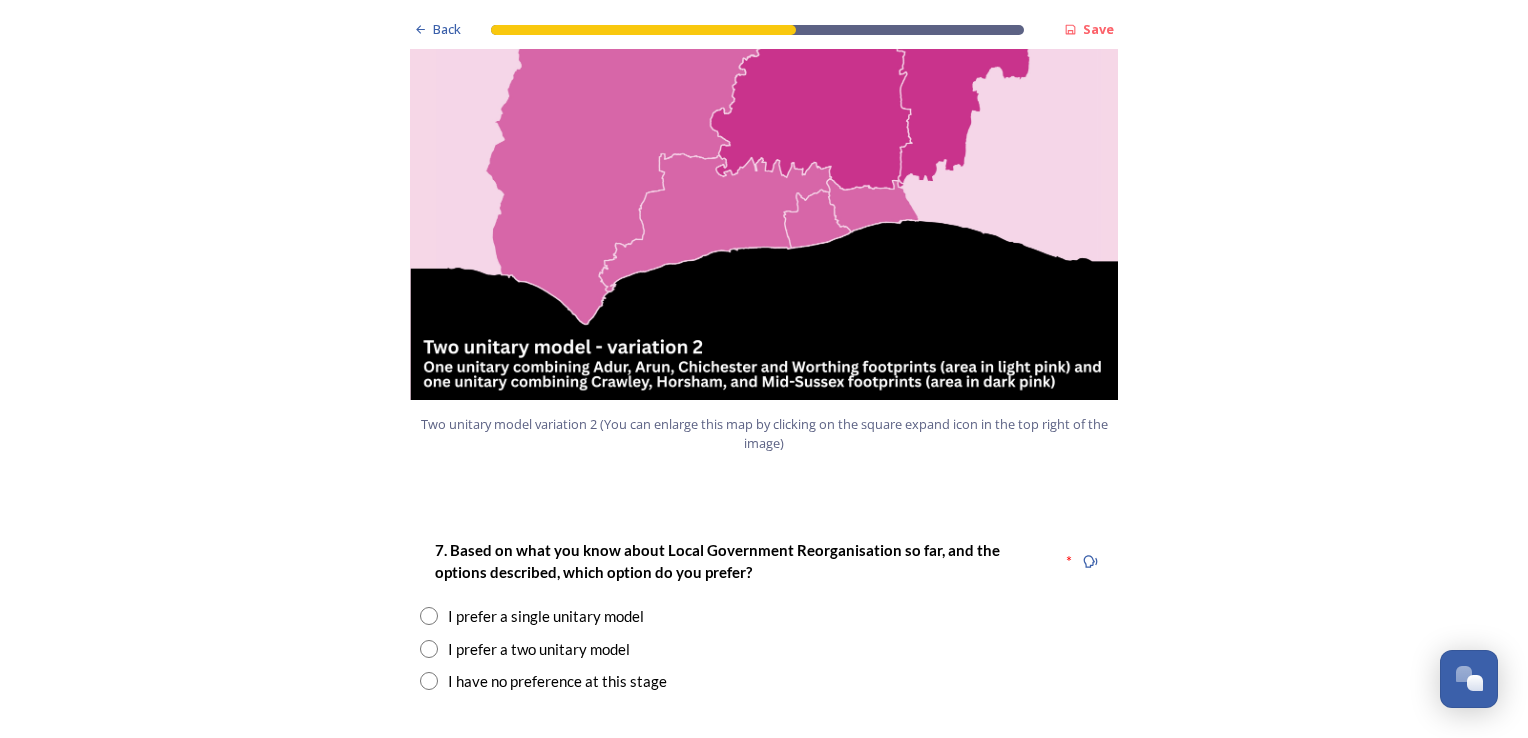 click at bounding box center (429, 649) 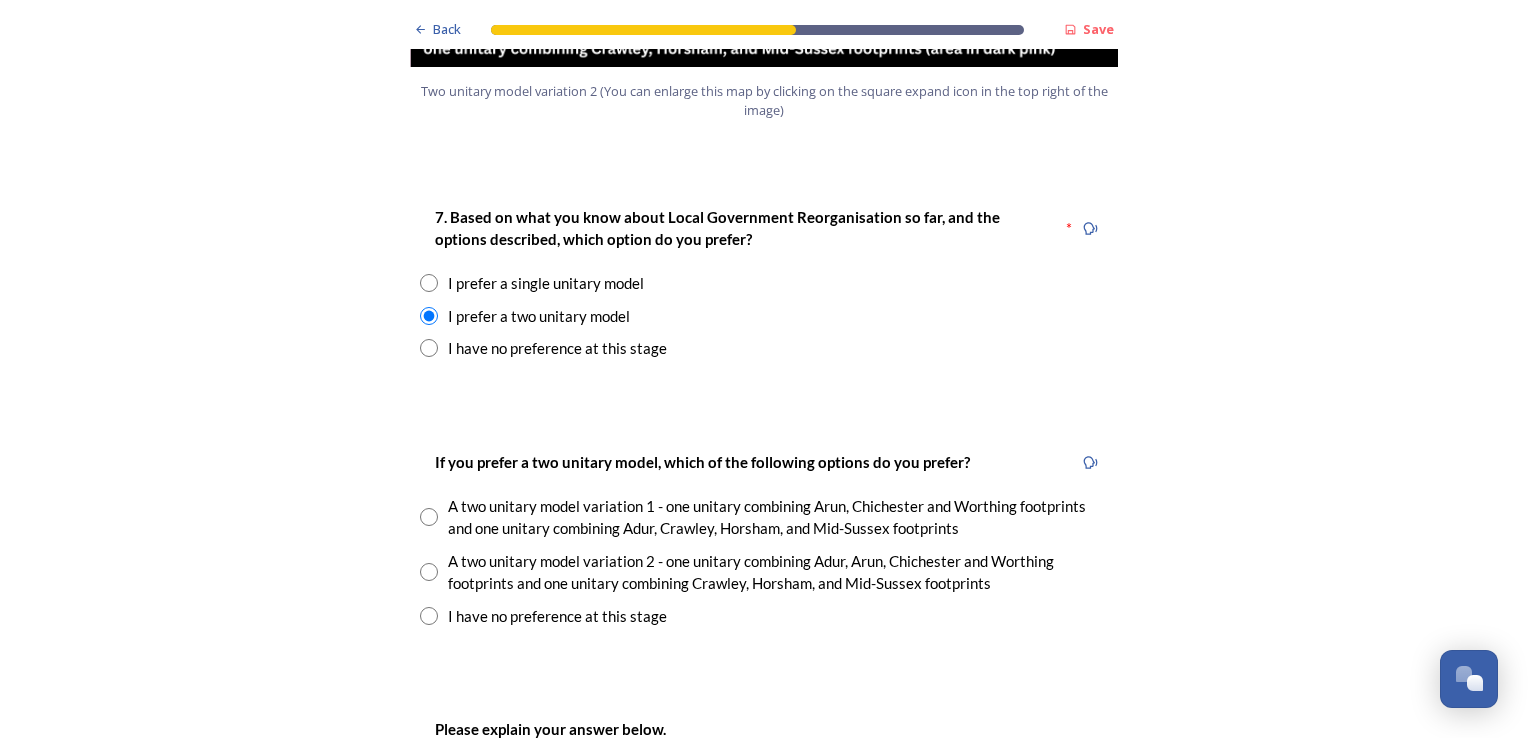 scroll, scrollTop: 2600, scrollLeft: 0, axis: vertical 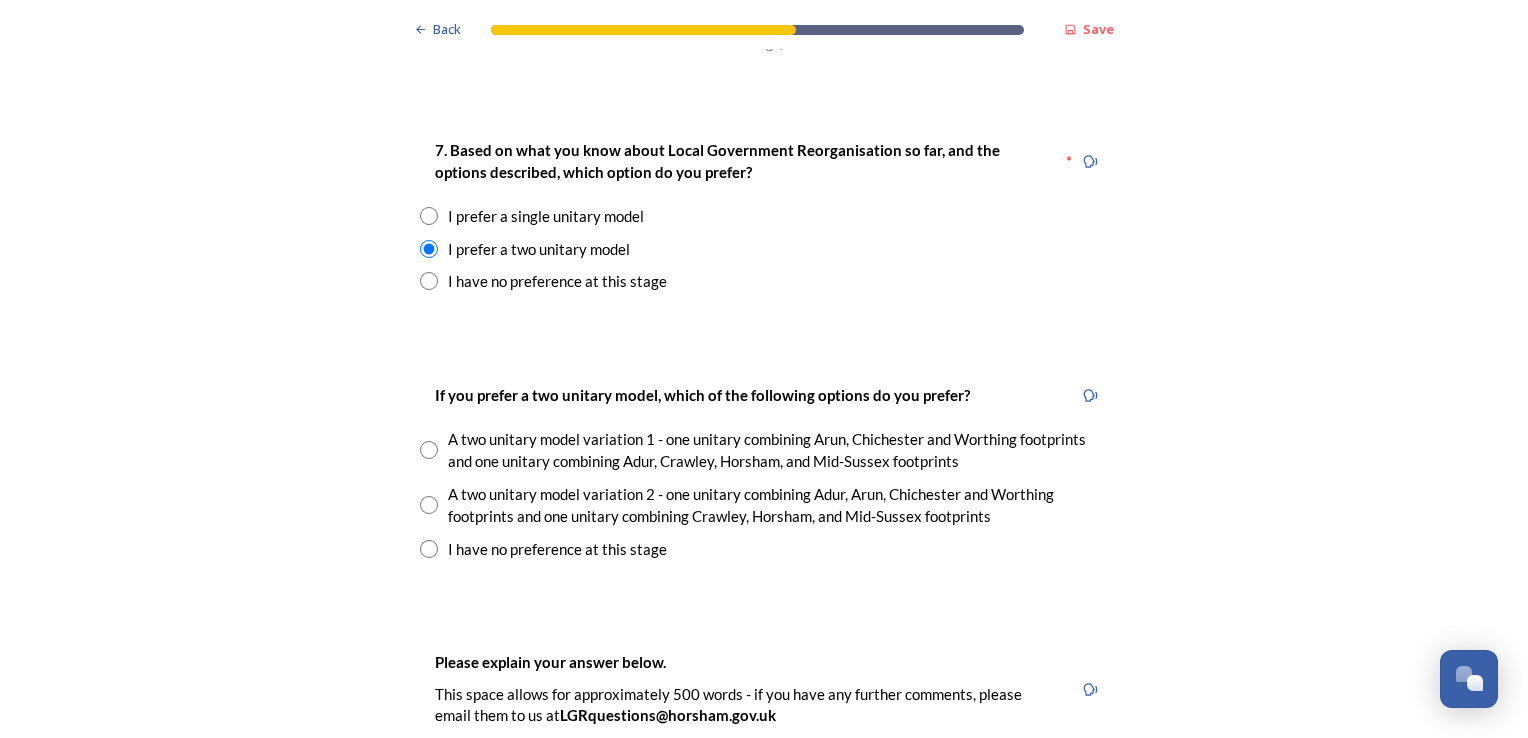 click at bounding box center (429, 450) 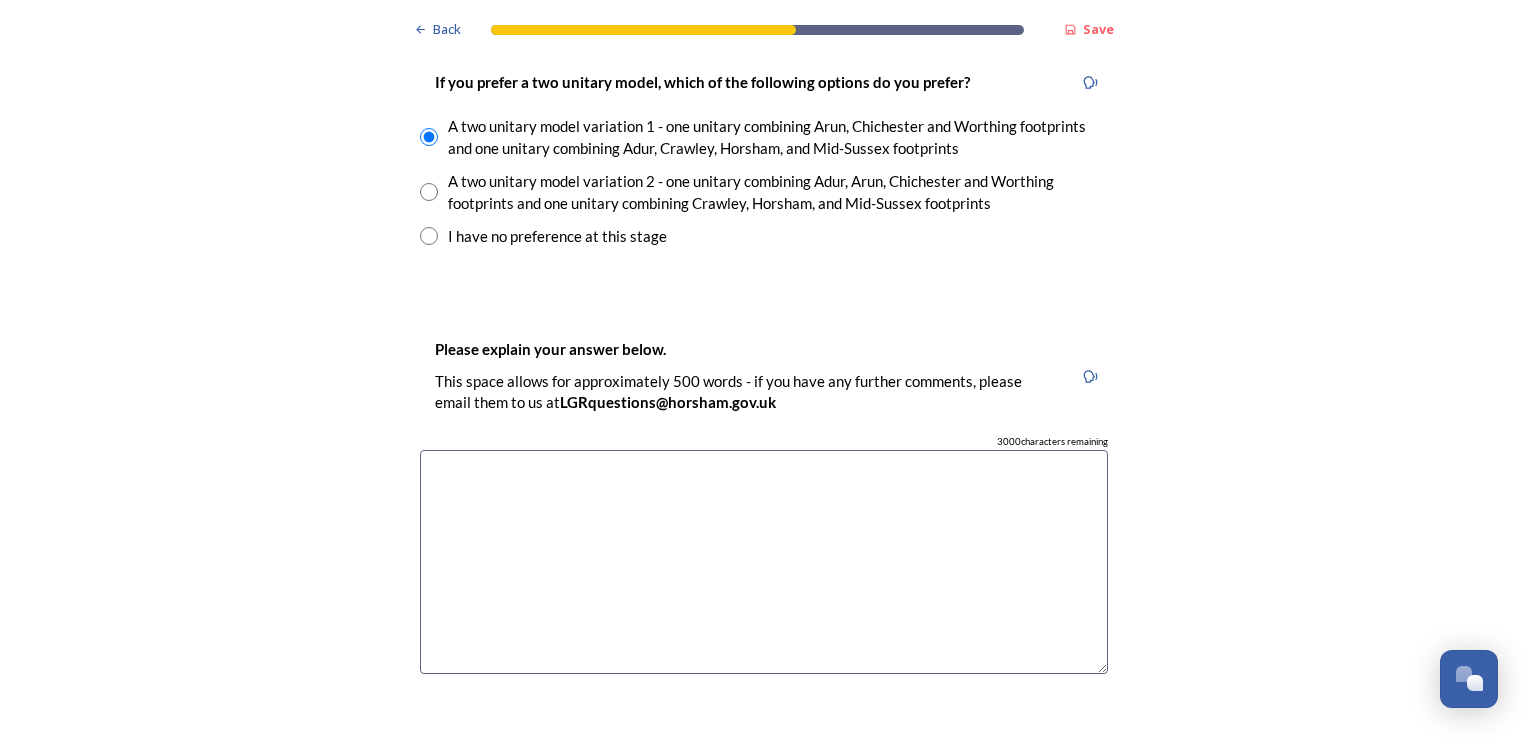scroll, scrollTop: 2920, scrollLeft: 0, axis: vertical 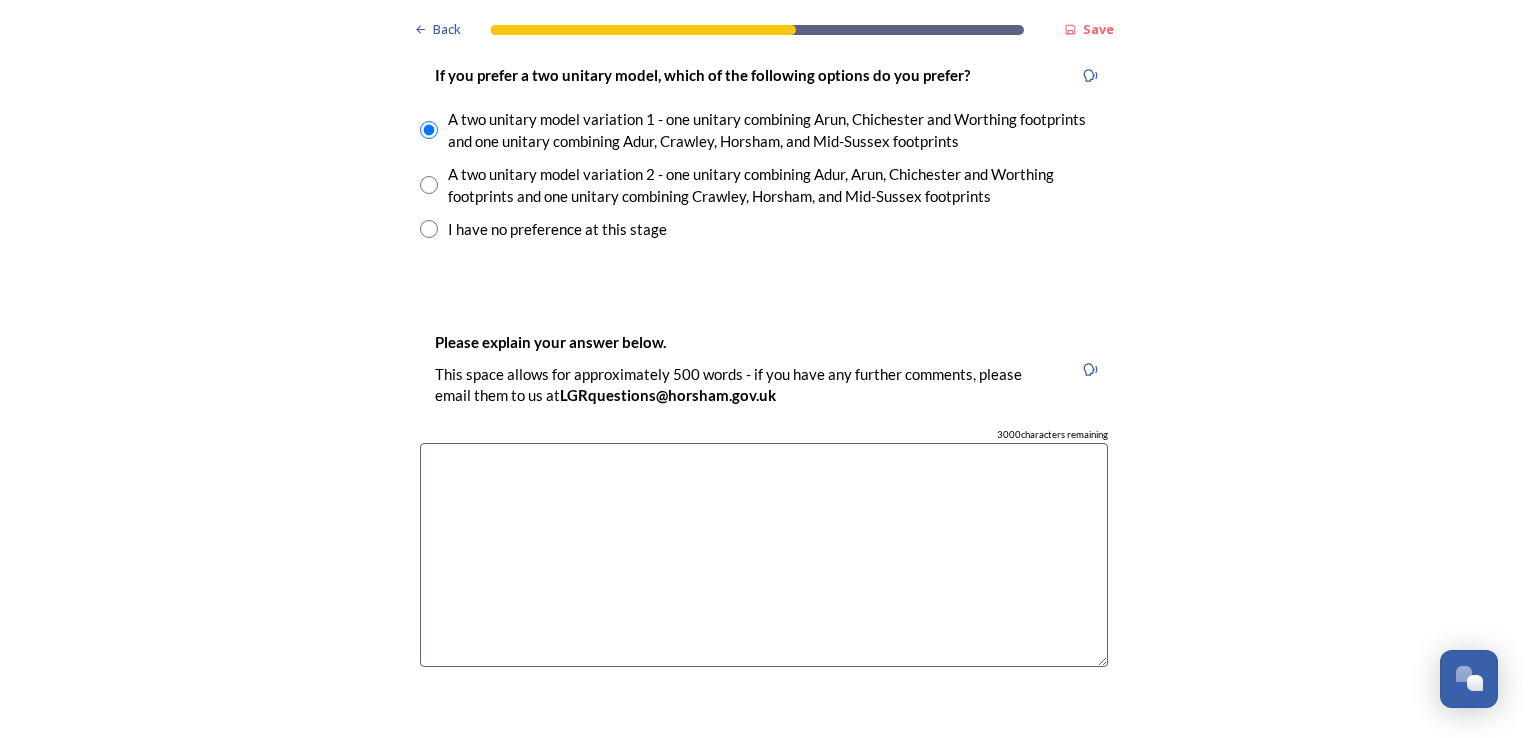 click at bounding box center [764, 555] 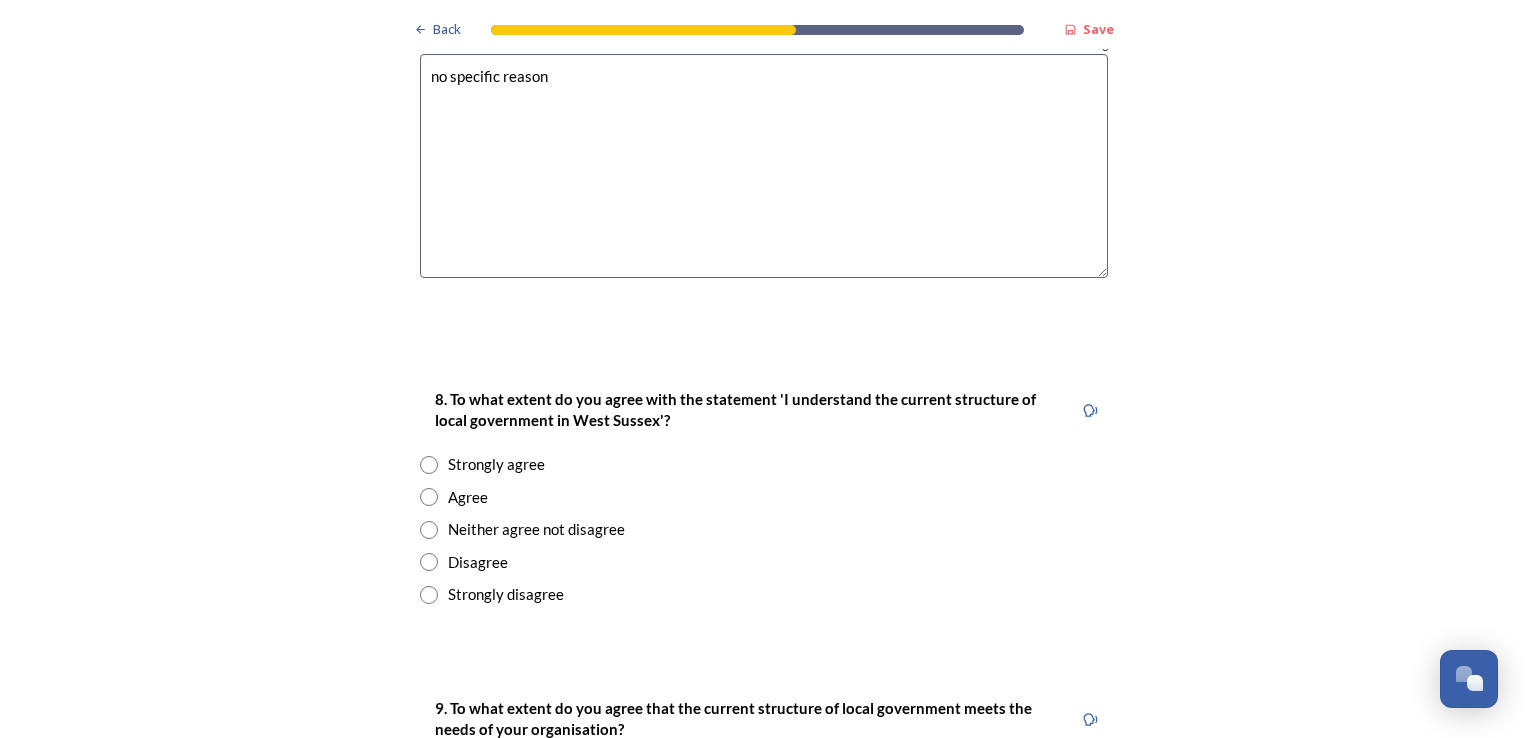 scroll, scrollTop: 3320, scrollLeft: 0, axis: vertical 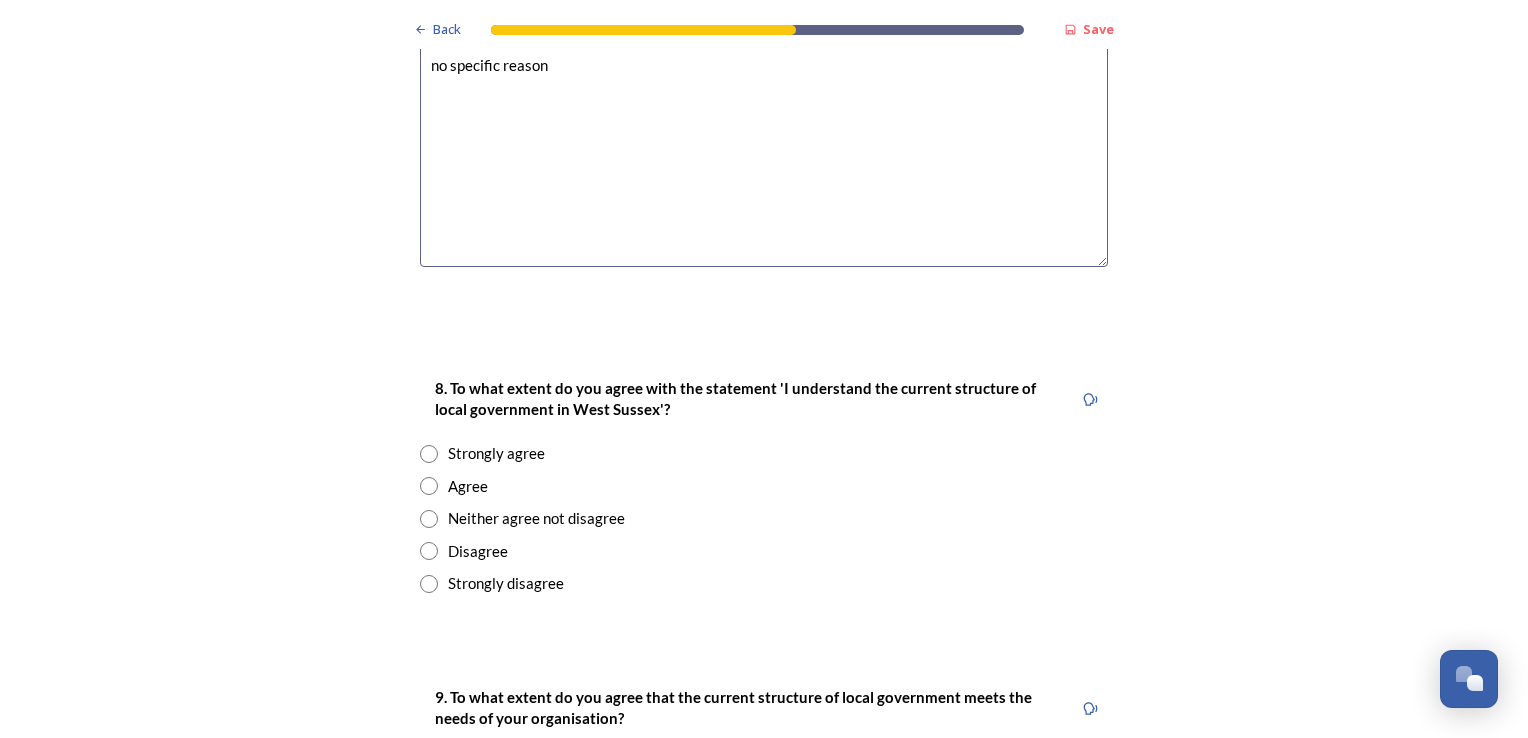 type on "no specific reason" 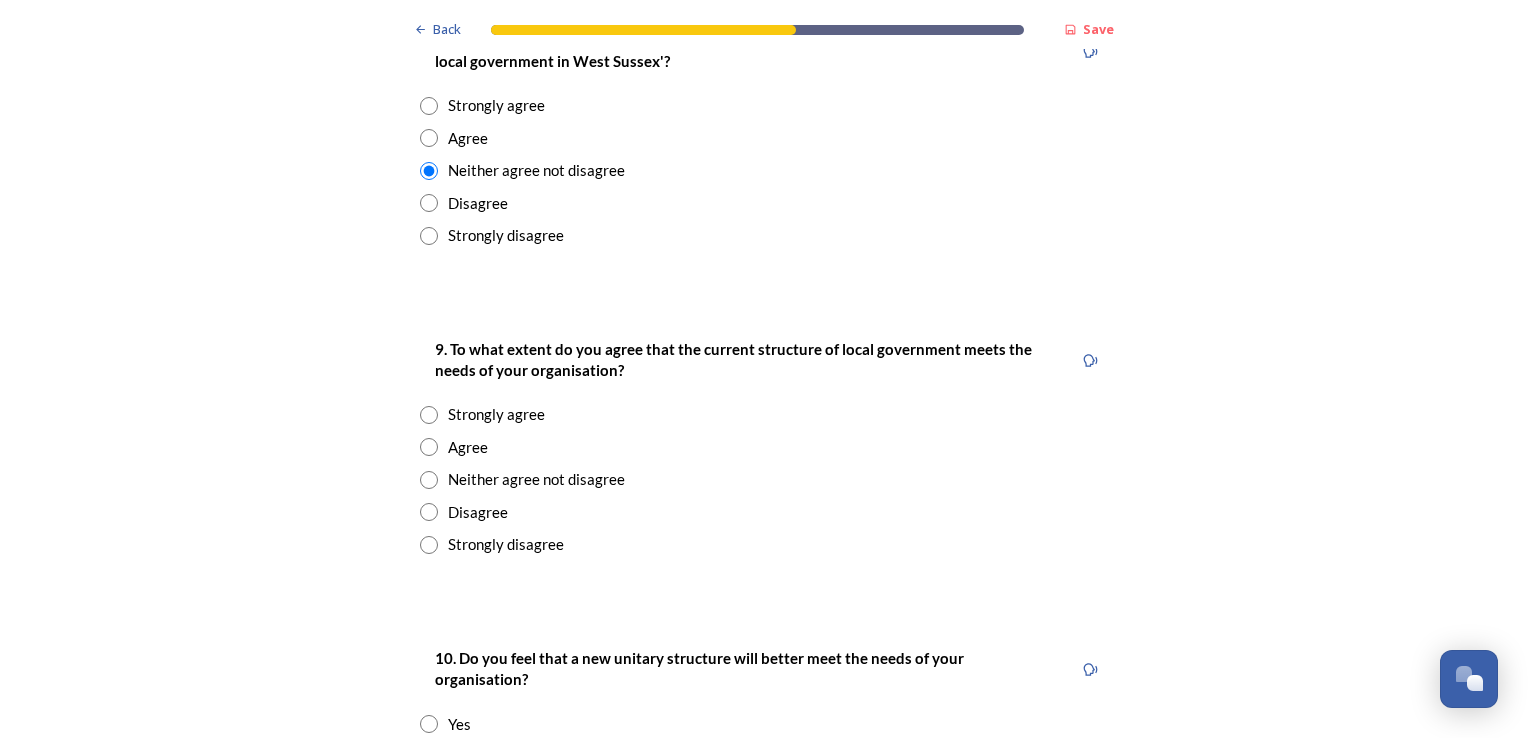 scroll, scrollTop: 3720, scrollLeft: 0, axis: vertical 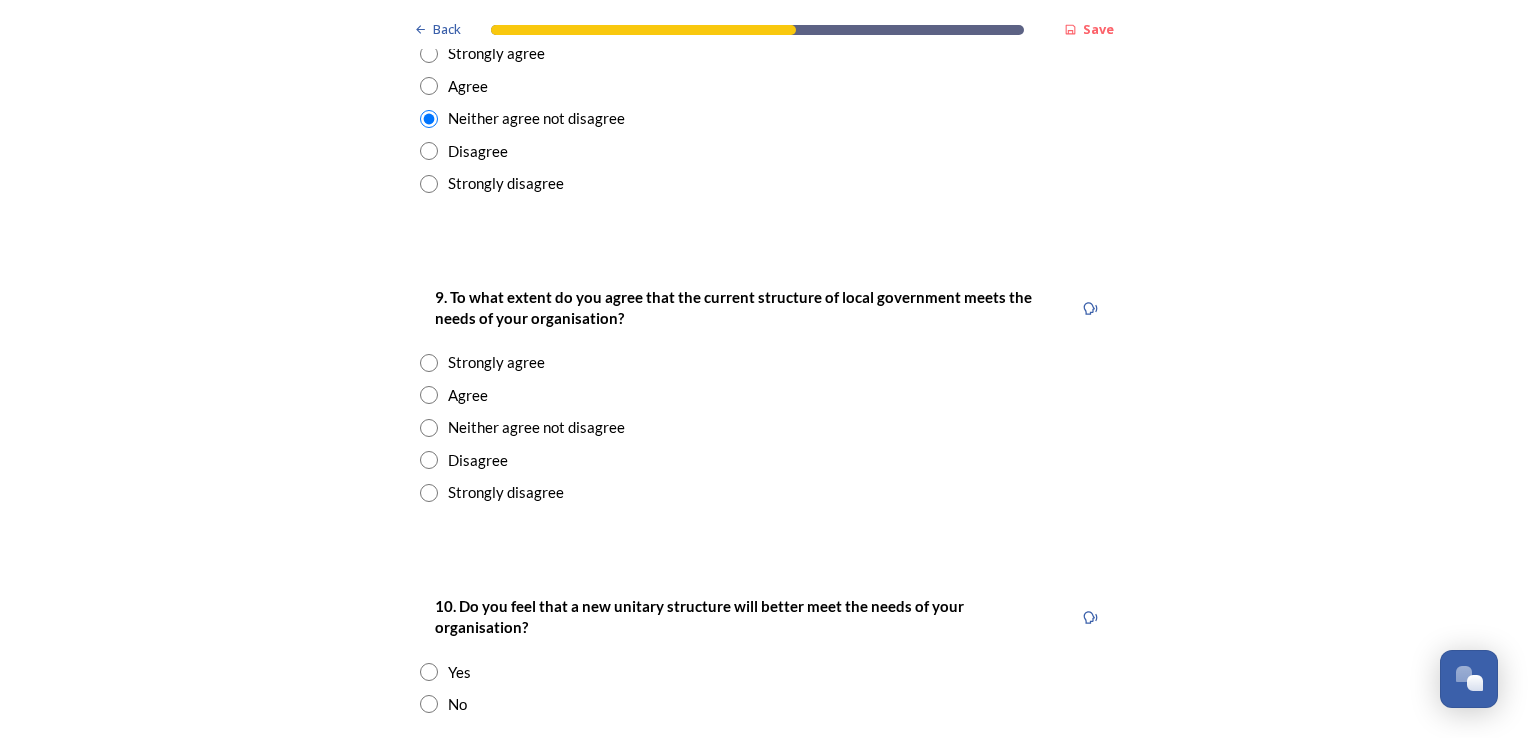 click at bounding box center (429, 428) 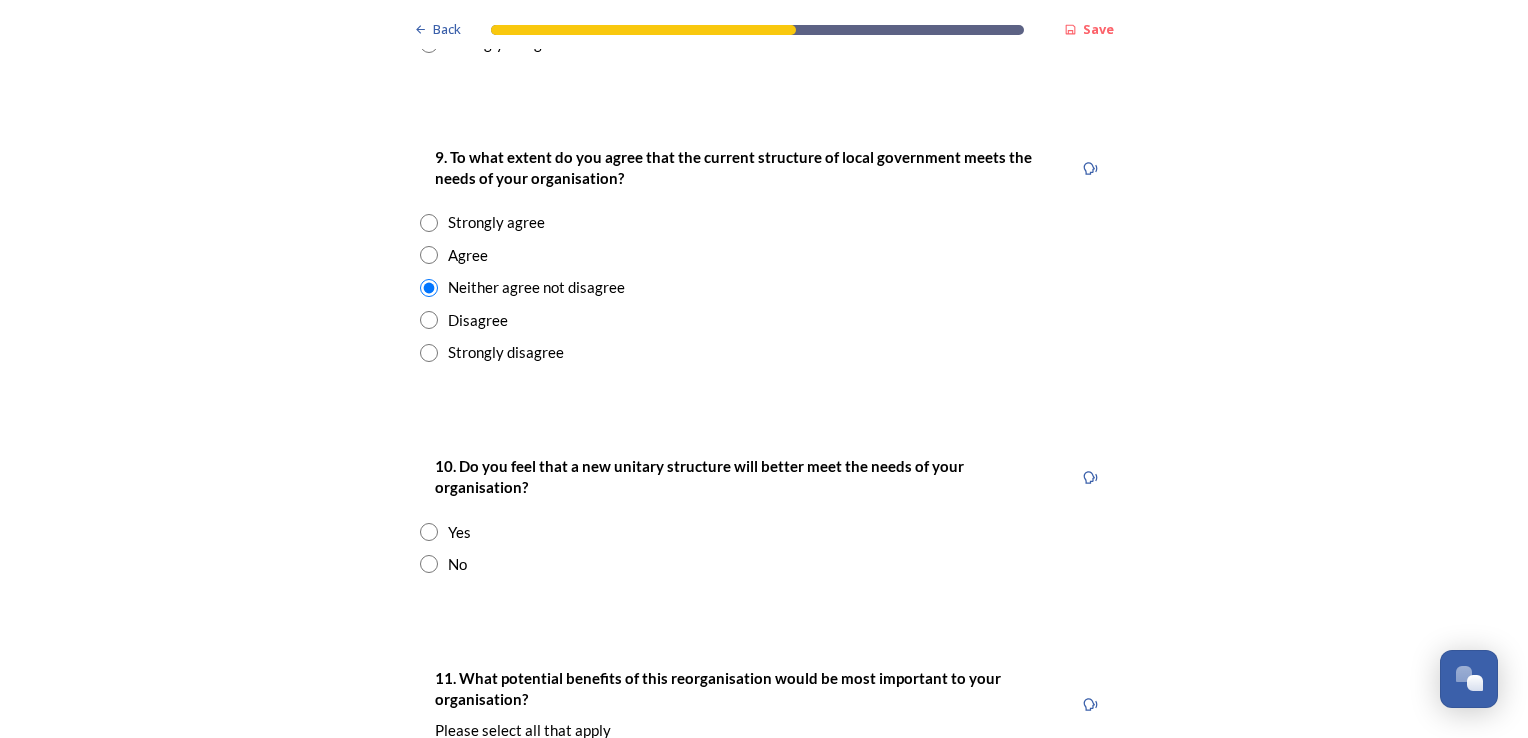 scroll, scrollTop: 3880, scrollLeft: 0, axis: vertical 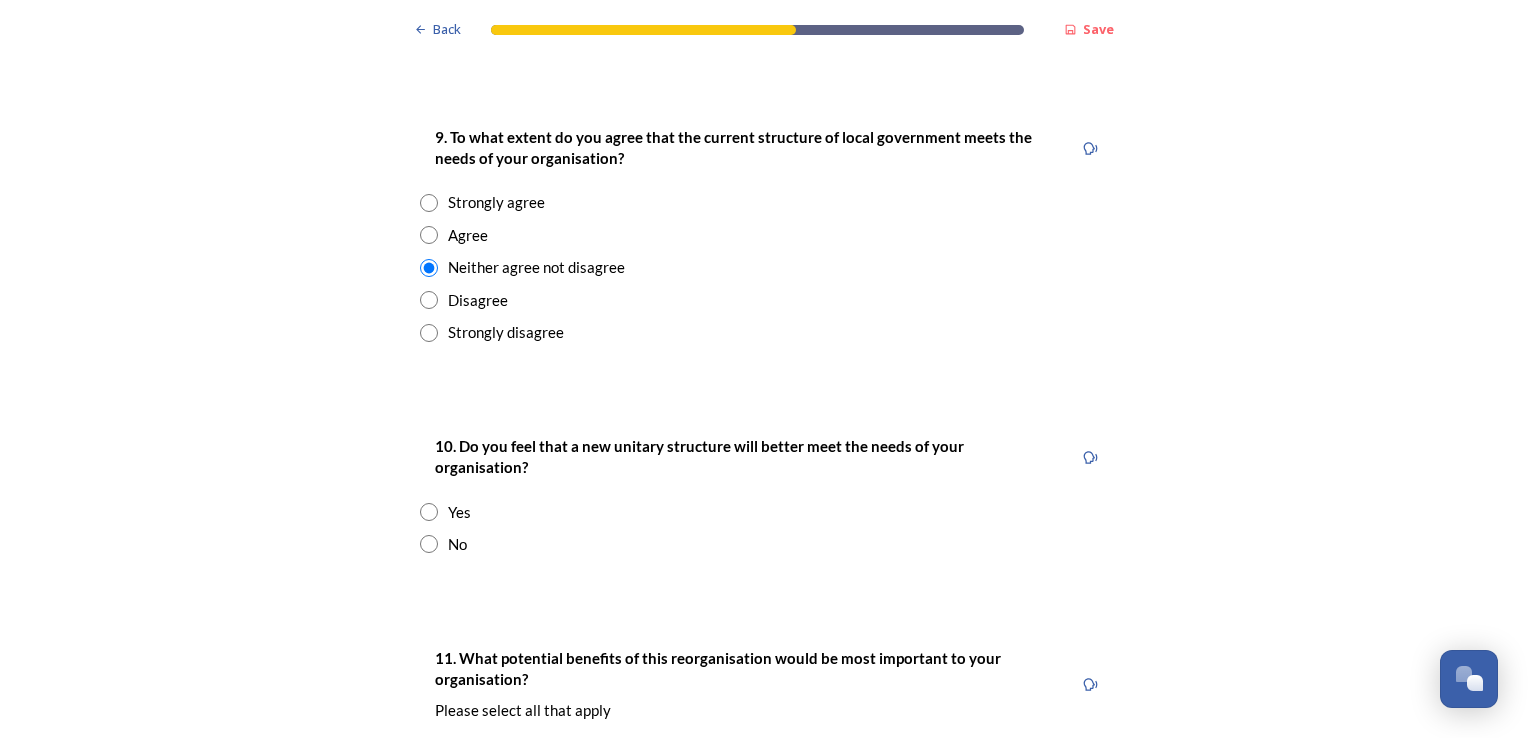 click at bounding box center [429, 512] 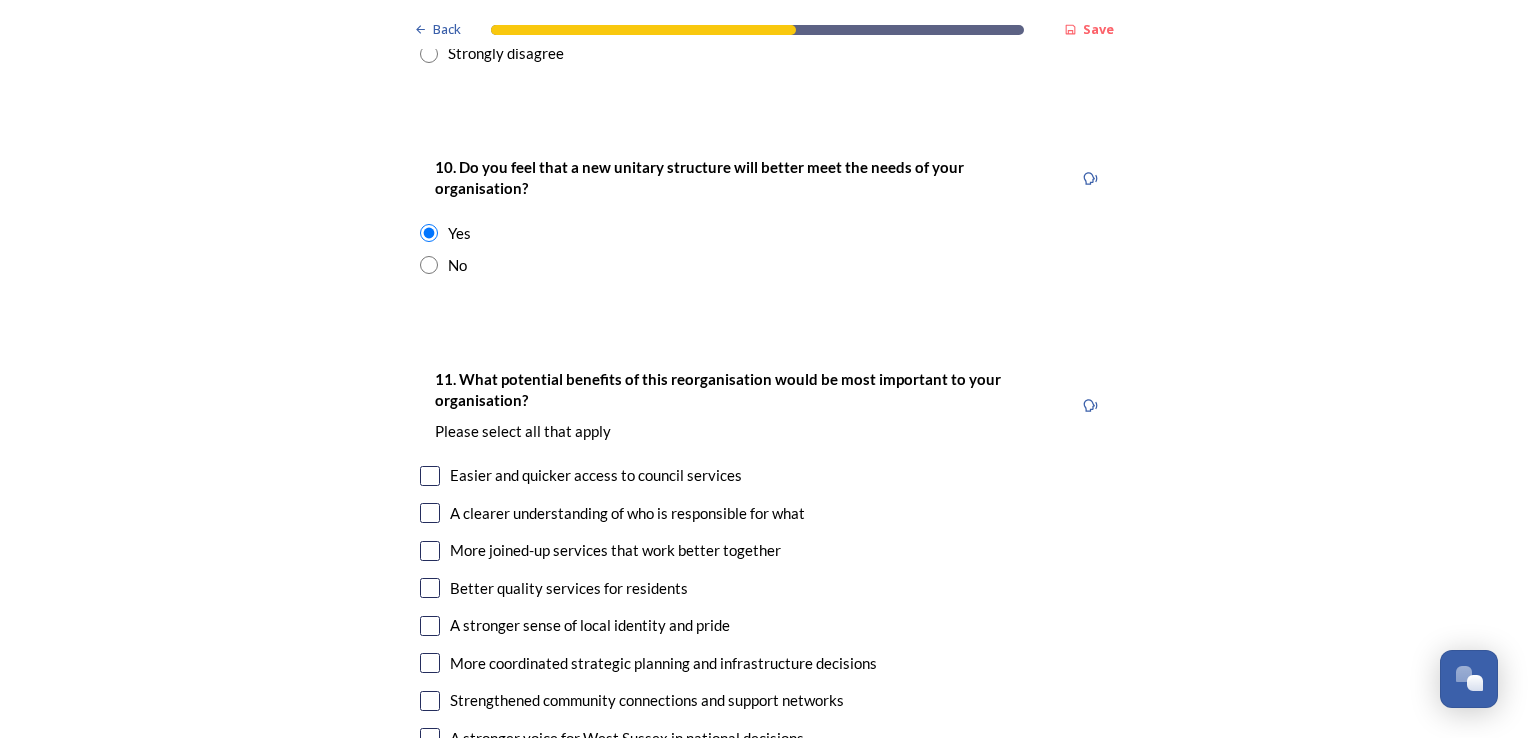 scroll, scrollTop: 4160, scrollLeft: 0, axis: vertical 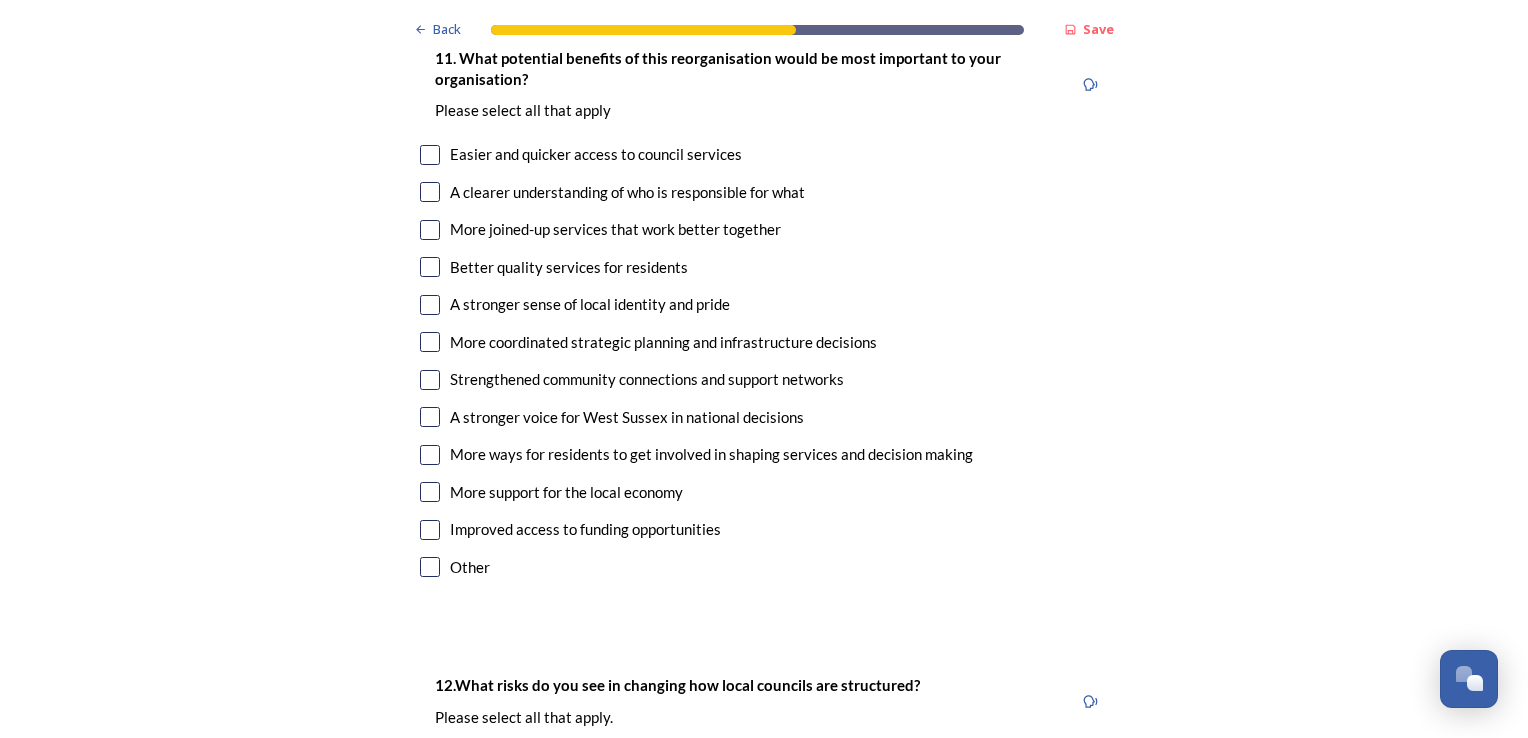 click at bounding box center [430, 567] 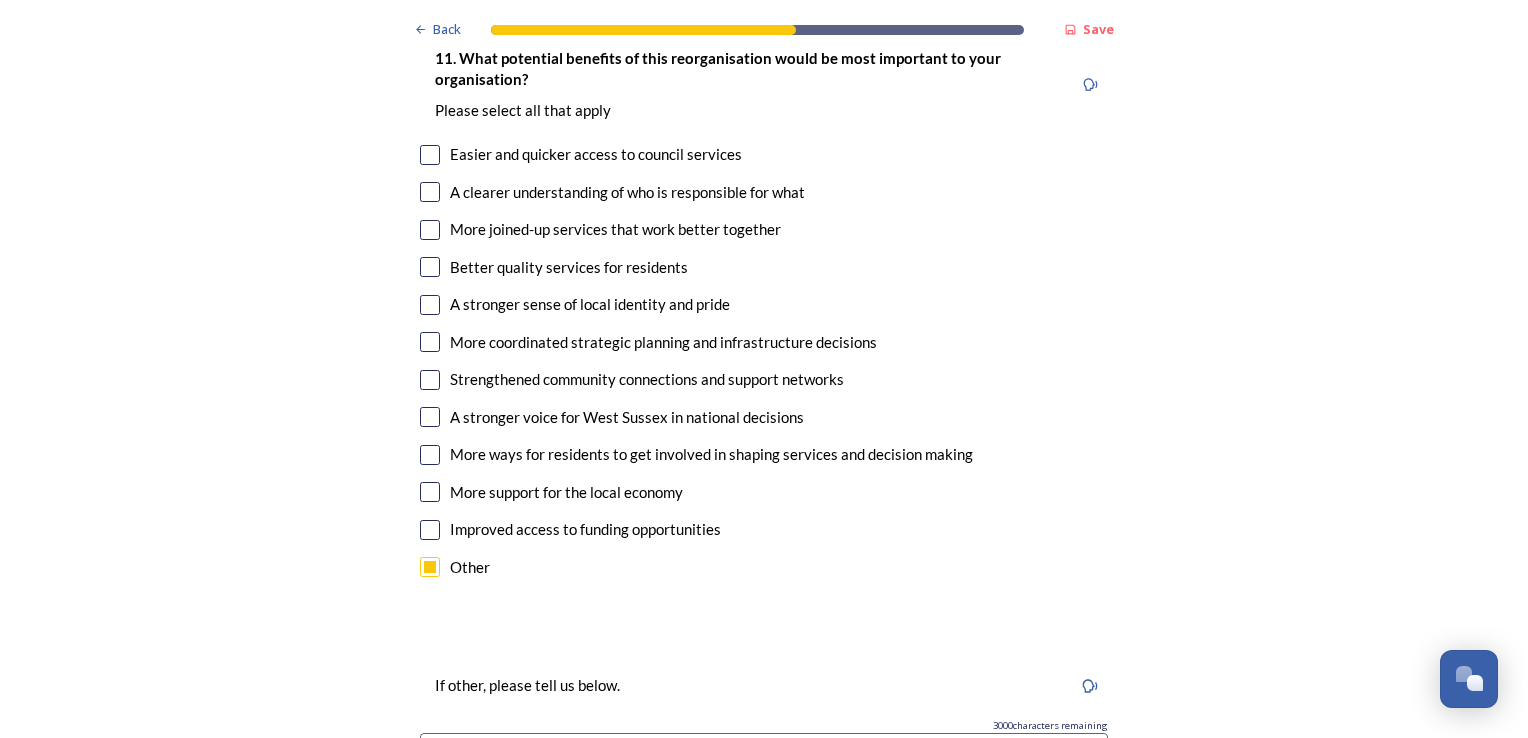 click at bounding box center (430, 530) 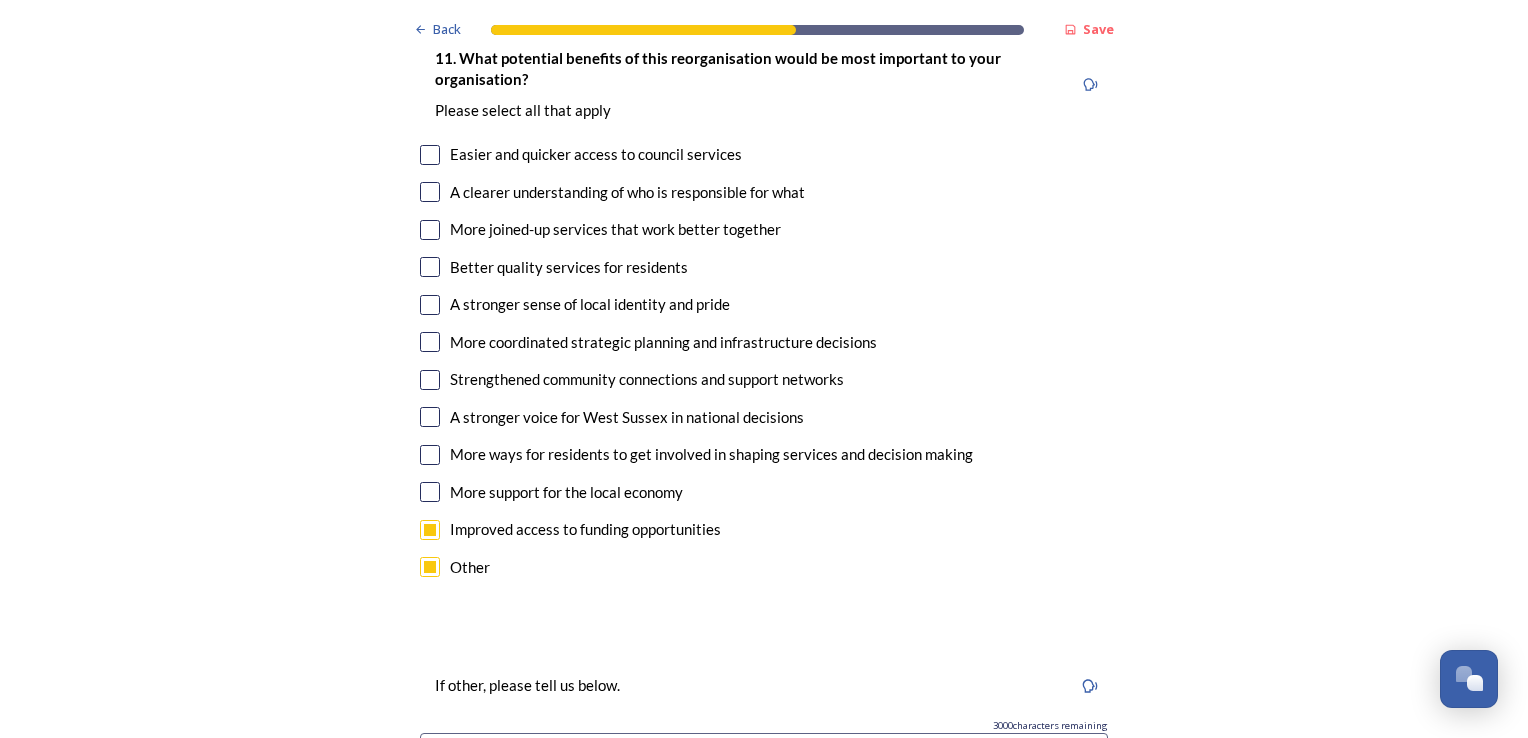 click at bounding box center [430, 567] 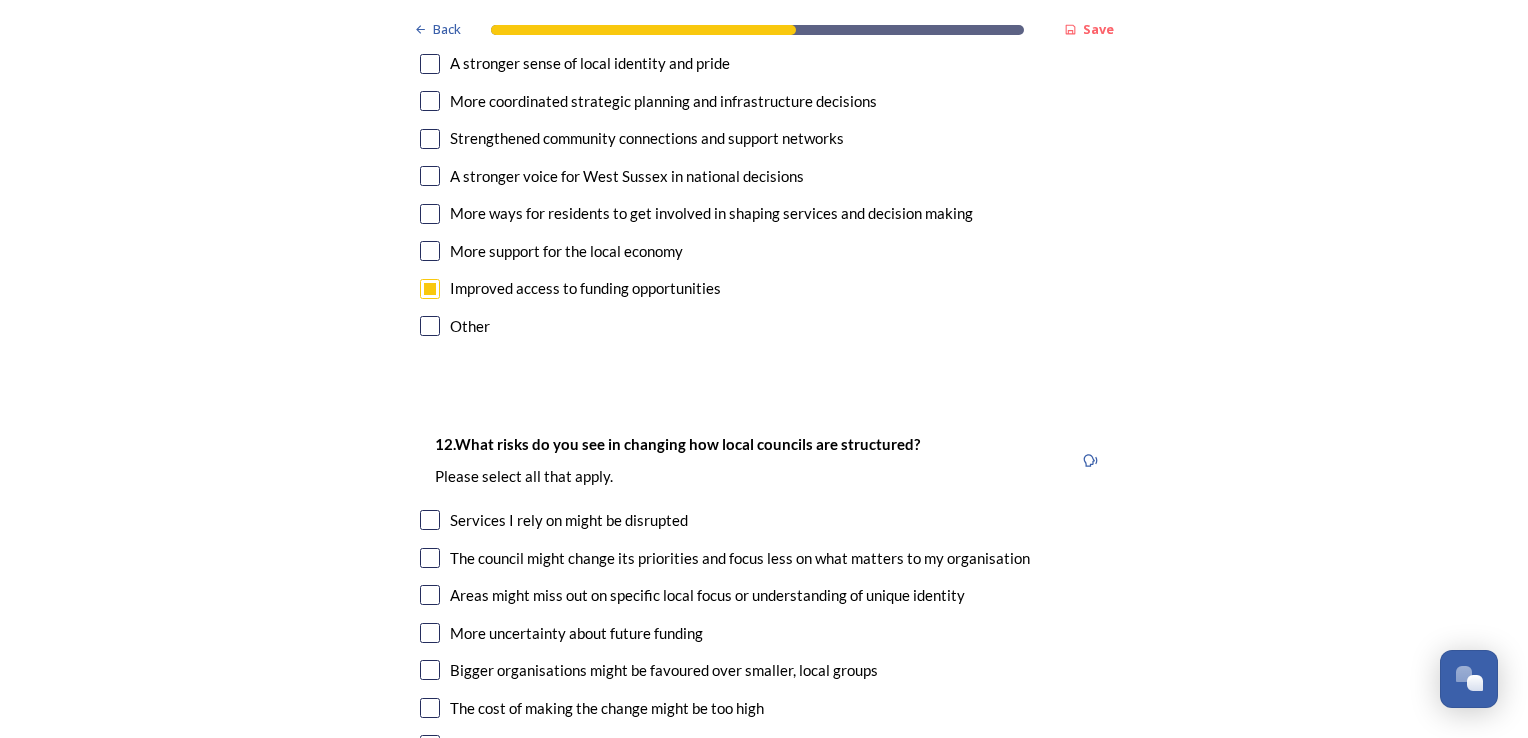 scroll, scrollTop: 4760, scrollLeft: 0, axis: vertical 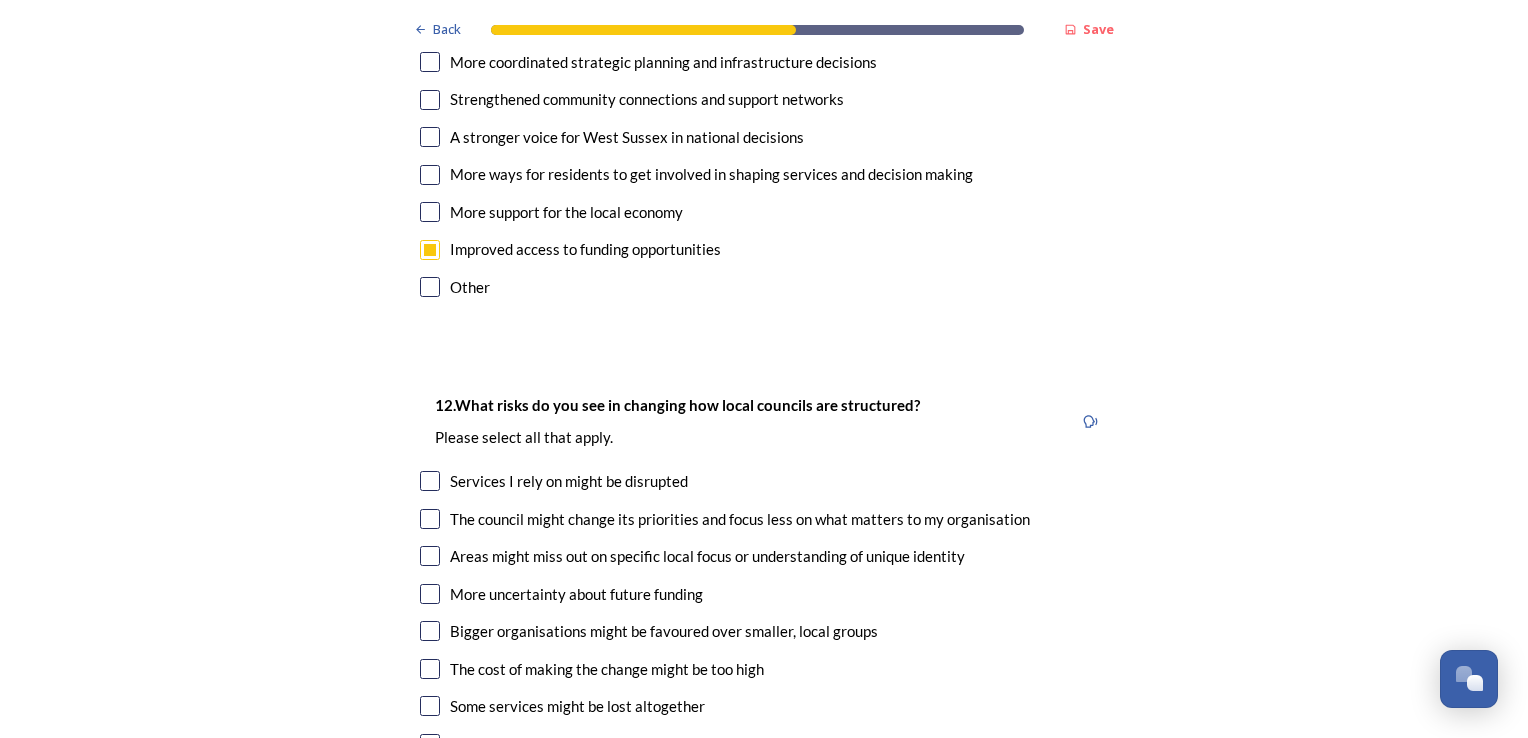click at bounding box center [430, 481] 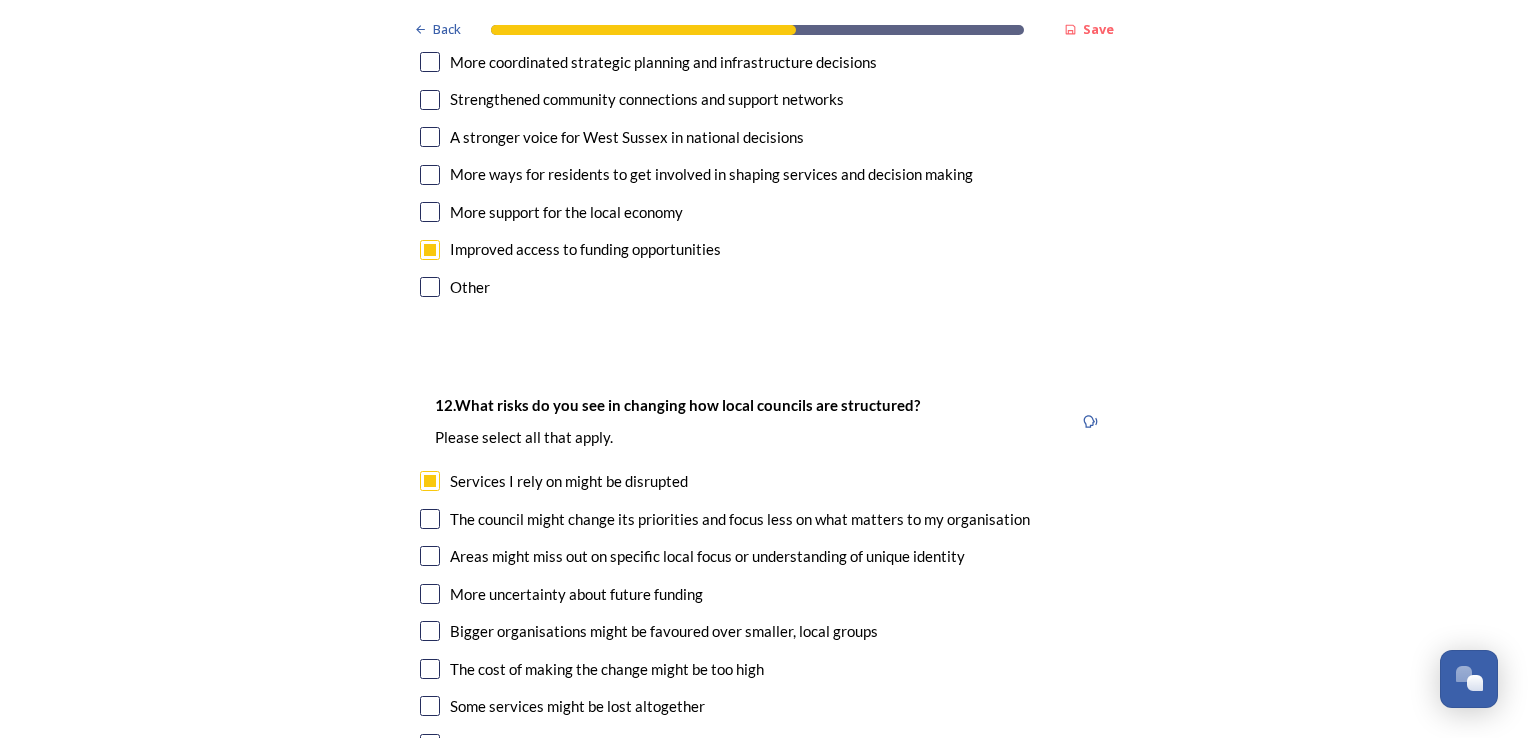 click at bounding box center [430, 519] 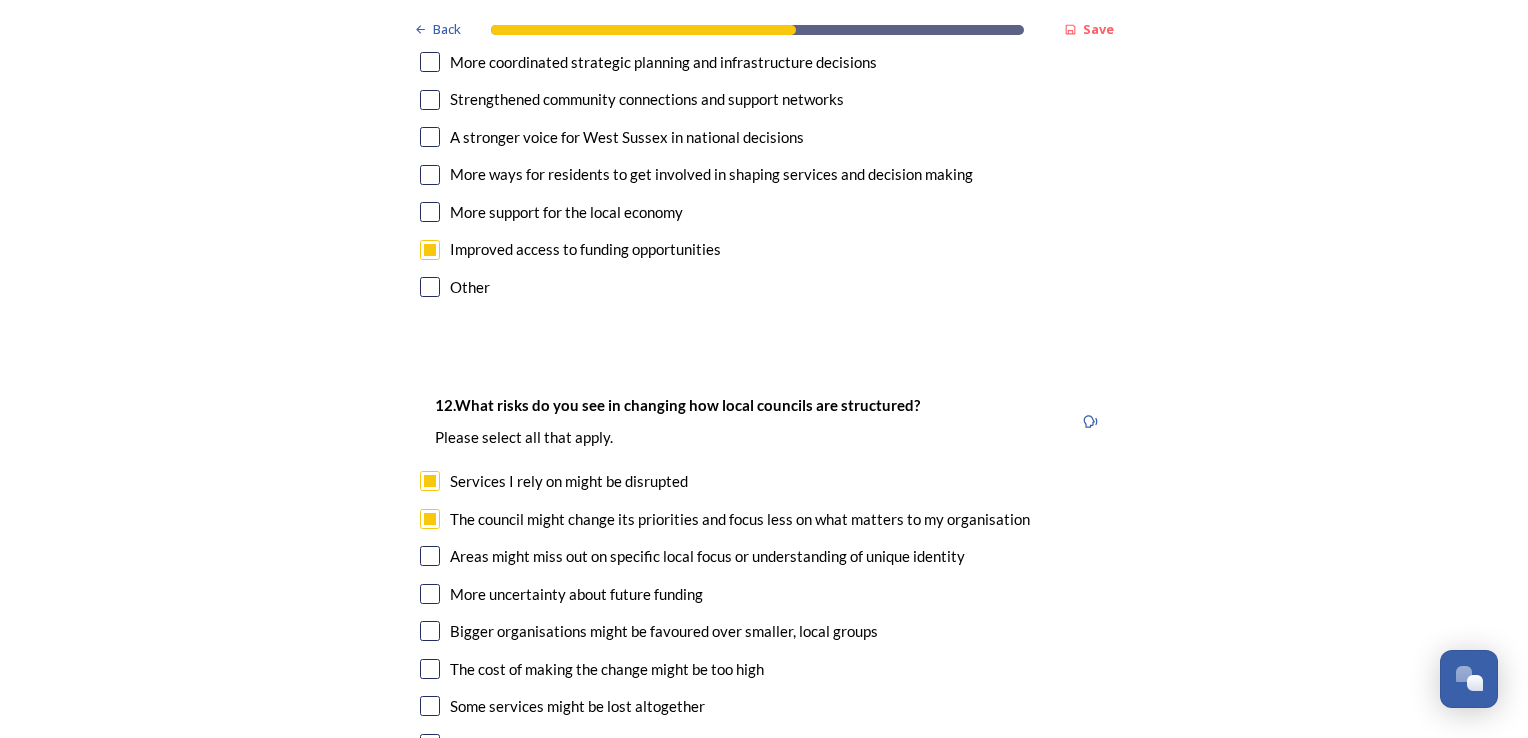 click at bounding box center (430, 481) 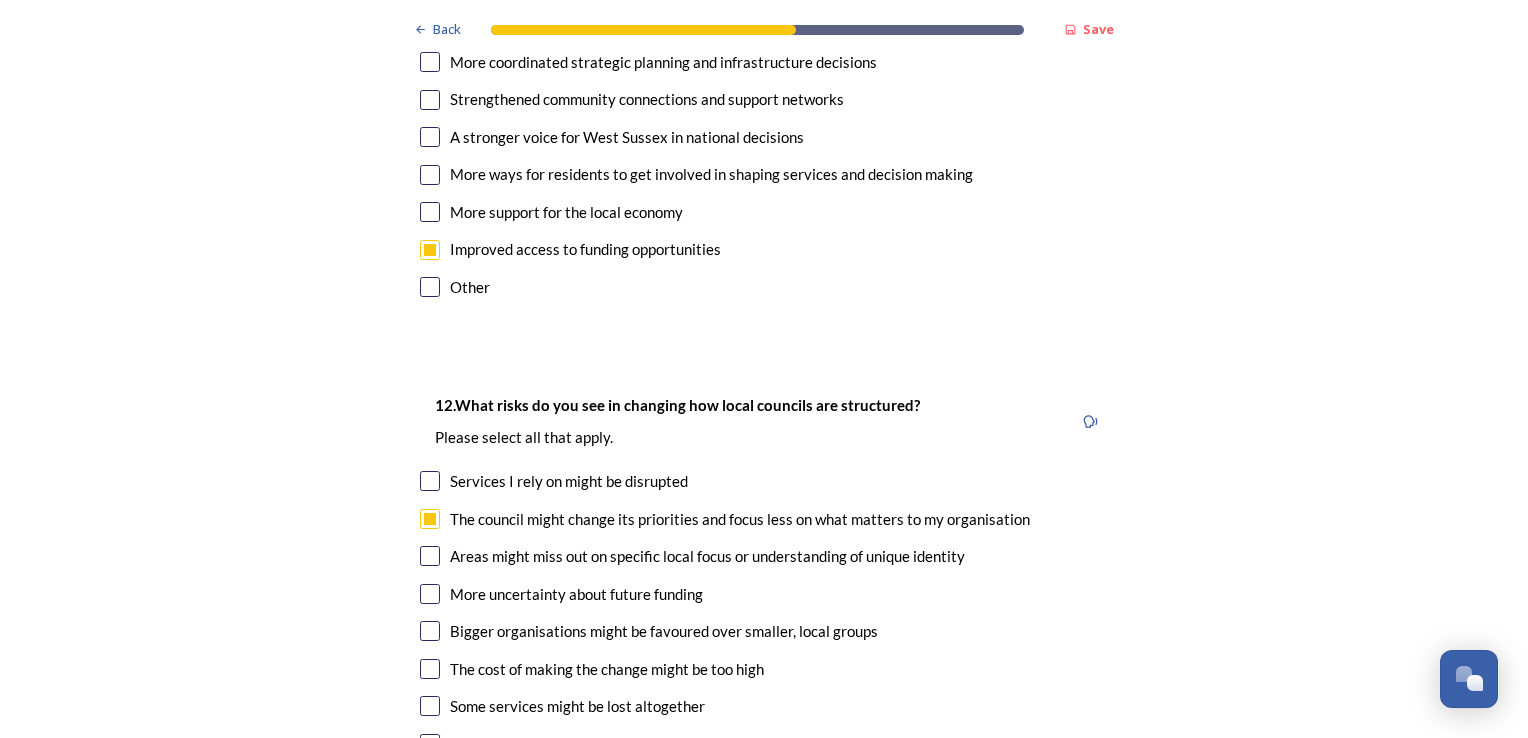 click at bounding box center (430, 631) 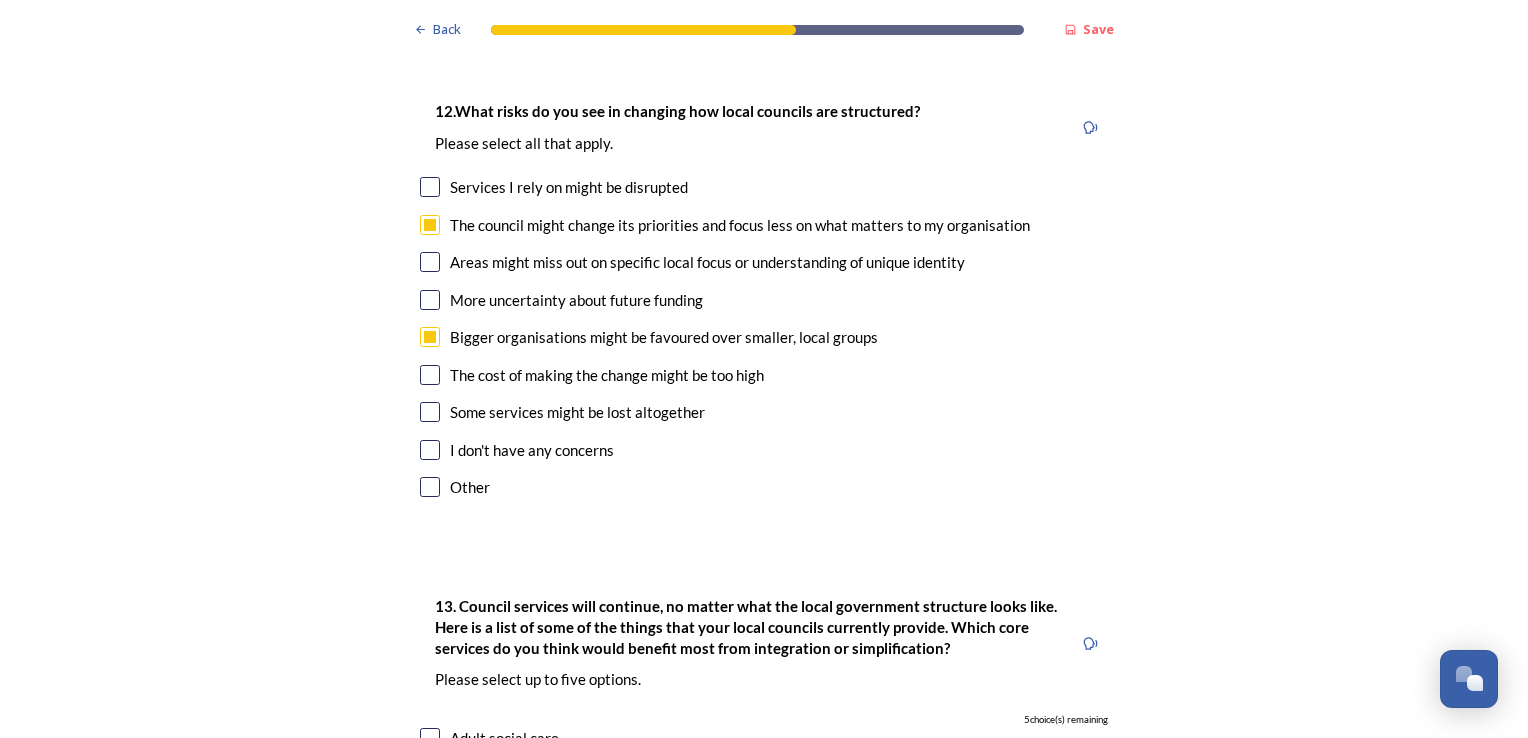 scroll, scrollTop: 5080, scrollLeft: 0, axis: vertical 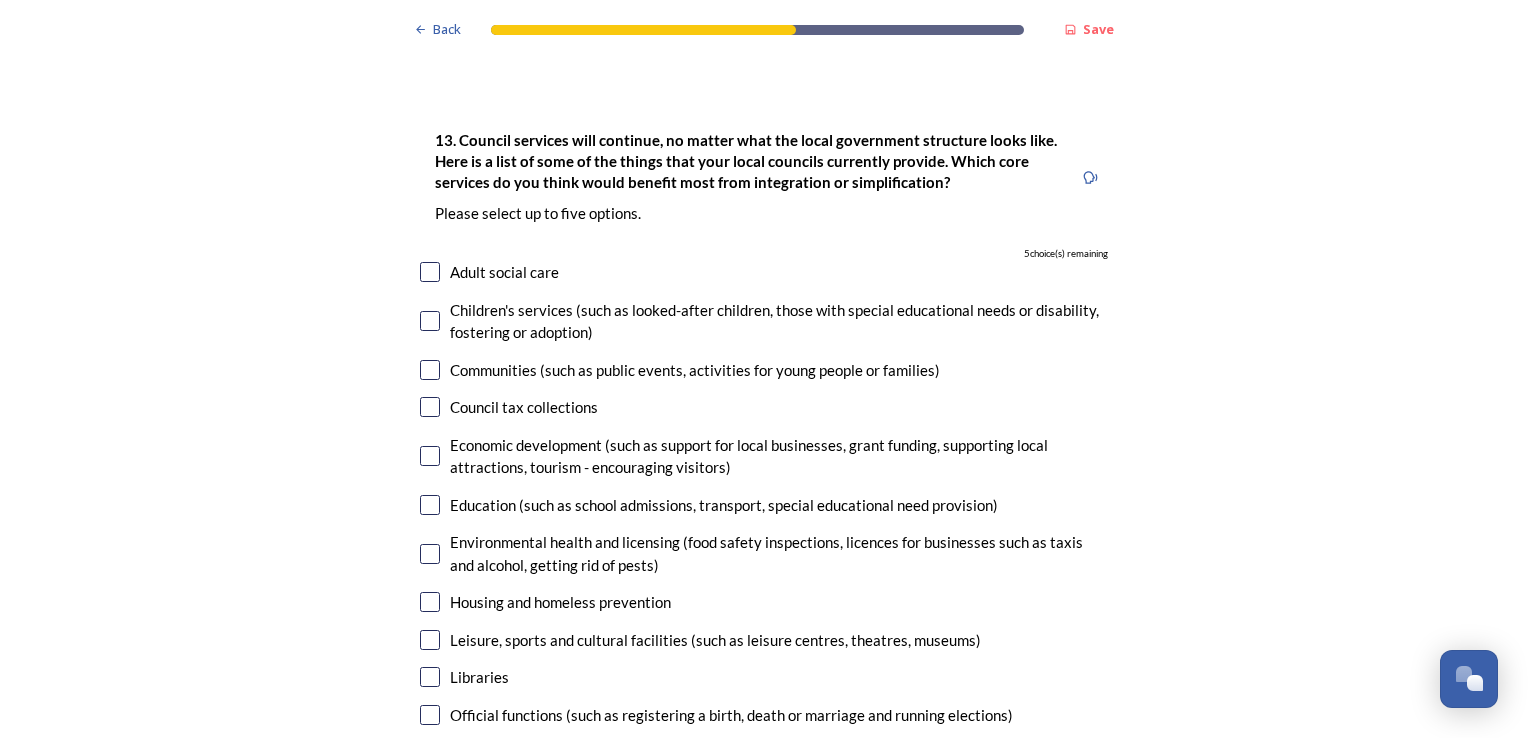 click at bounding box center [430, 272] 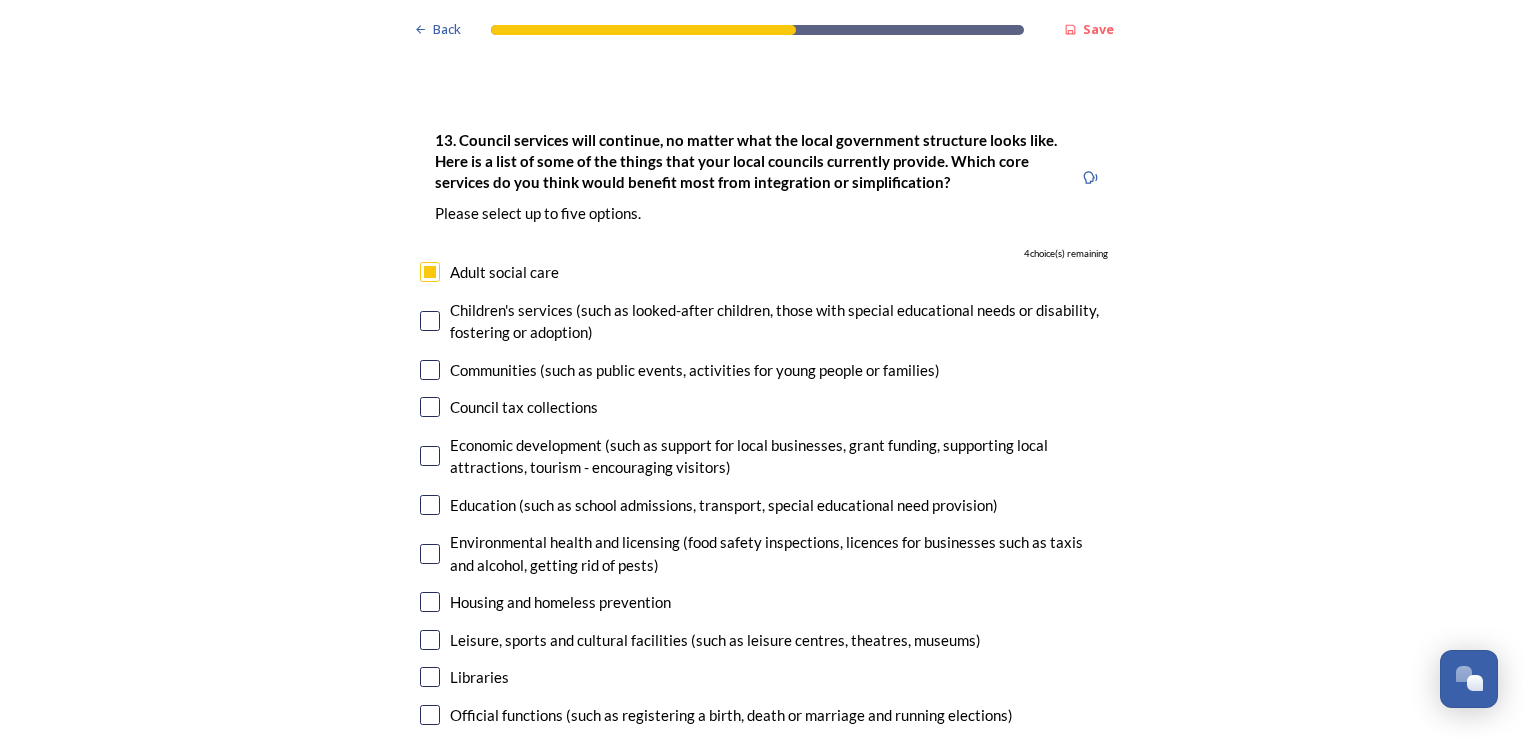 click at bounding box center [430, 321] 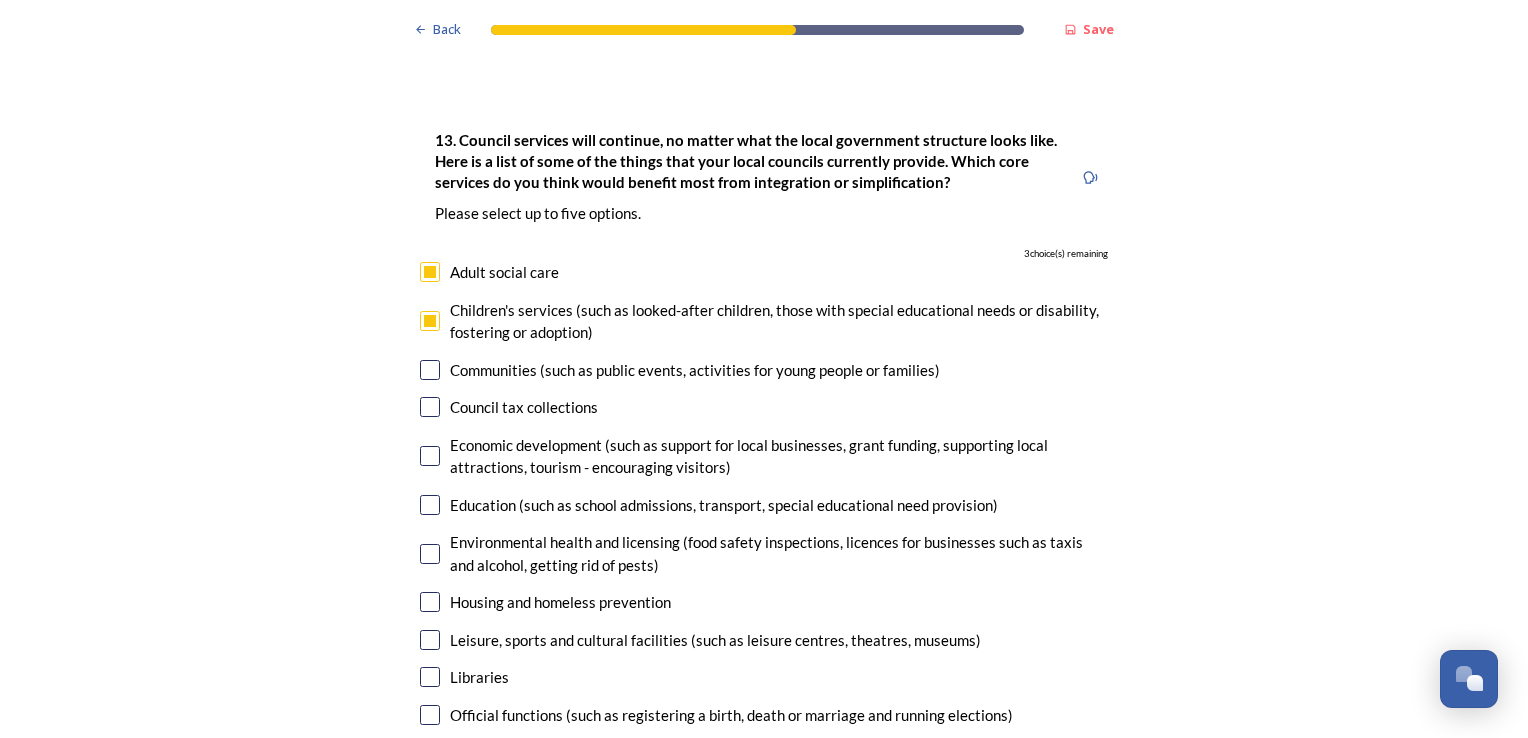 click at bounding box center (430, 407) 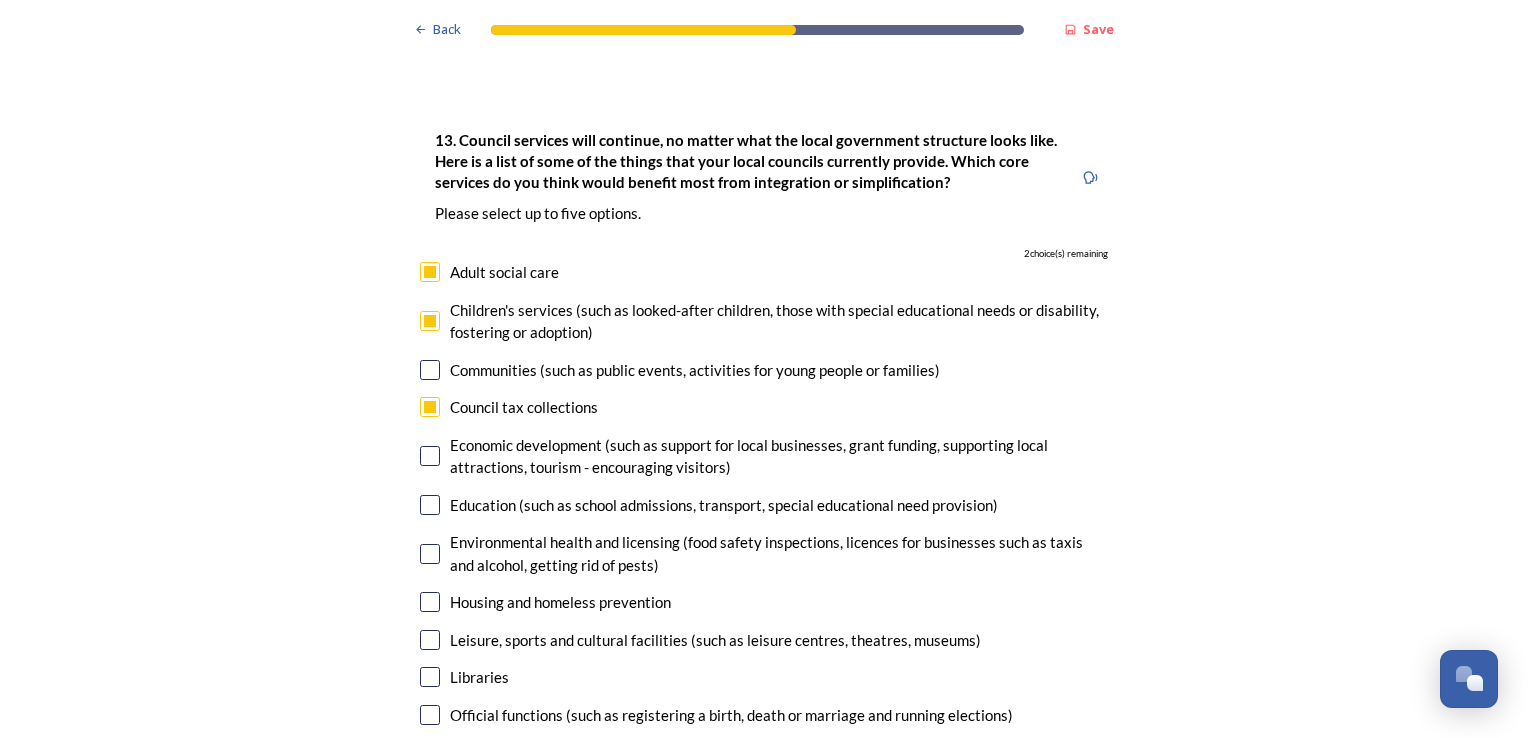 click at bounding box center [430, 456] 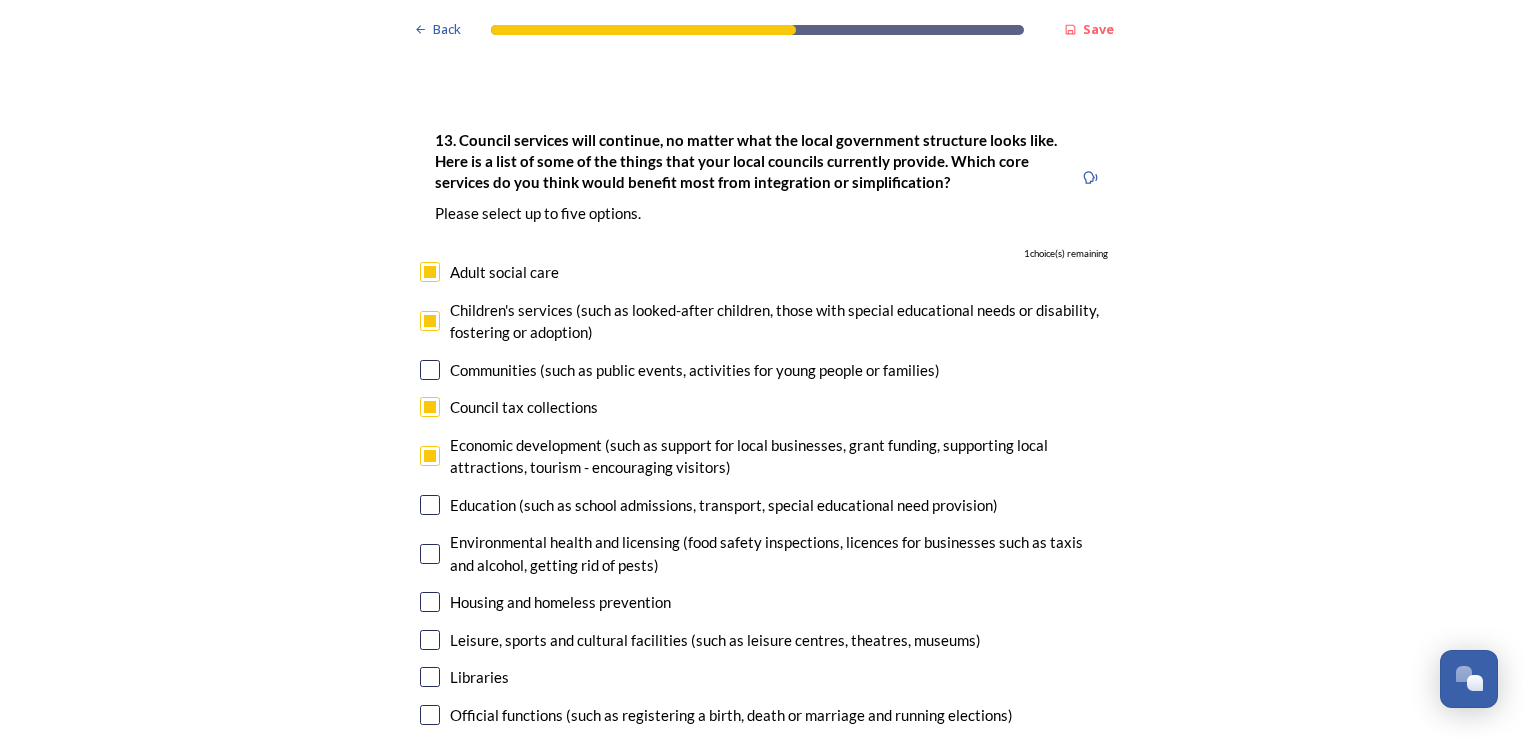 click at bounding box center (430, 505) 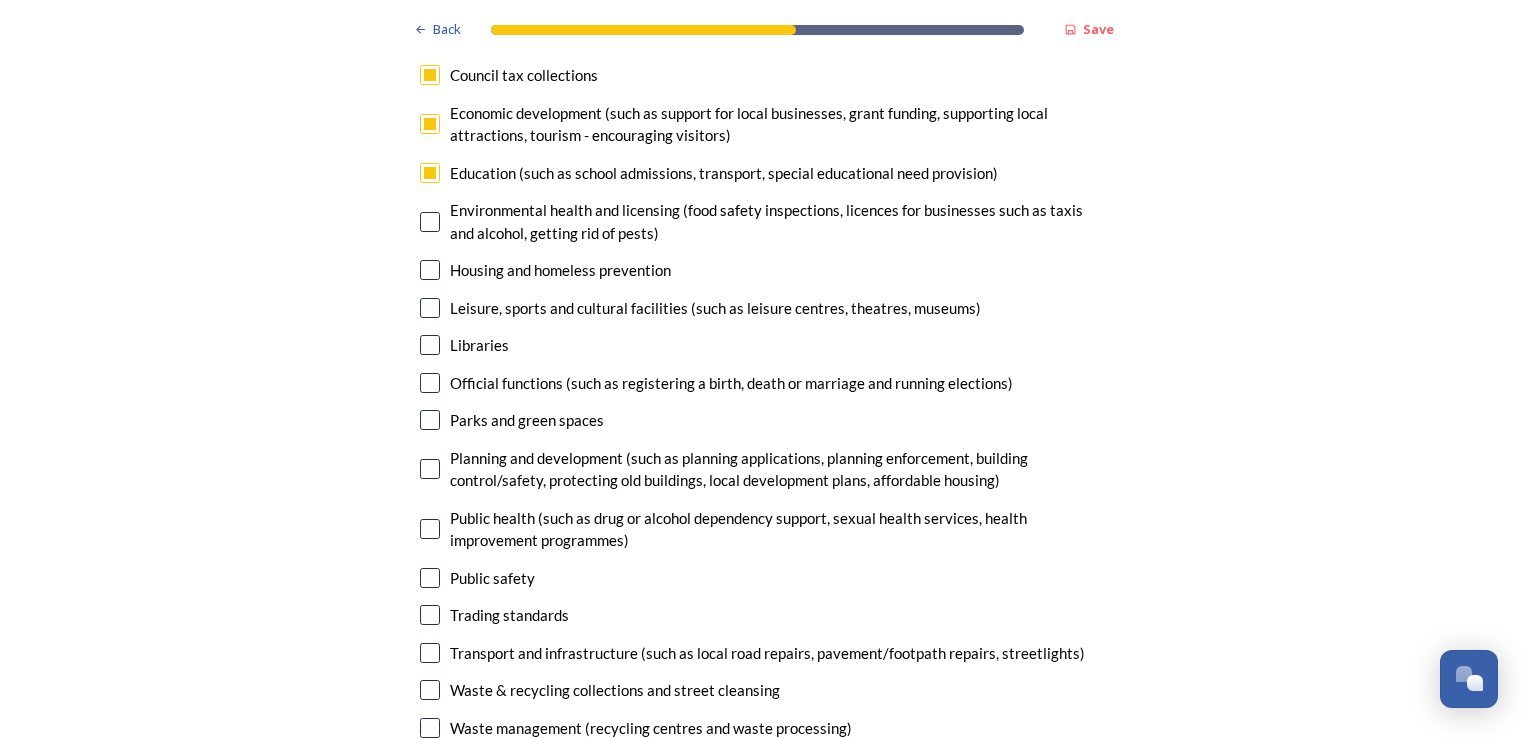 scroll, scrollTop: 5880, scrollLeft: 0, axis: vertical 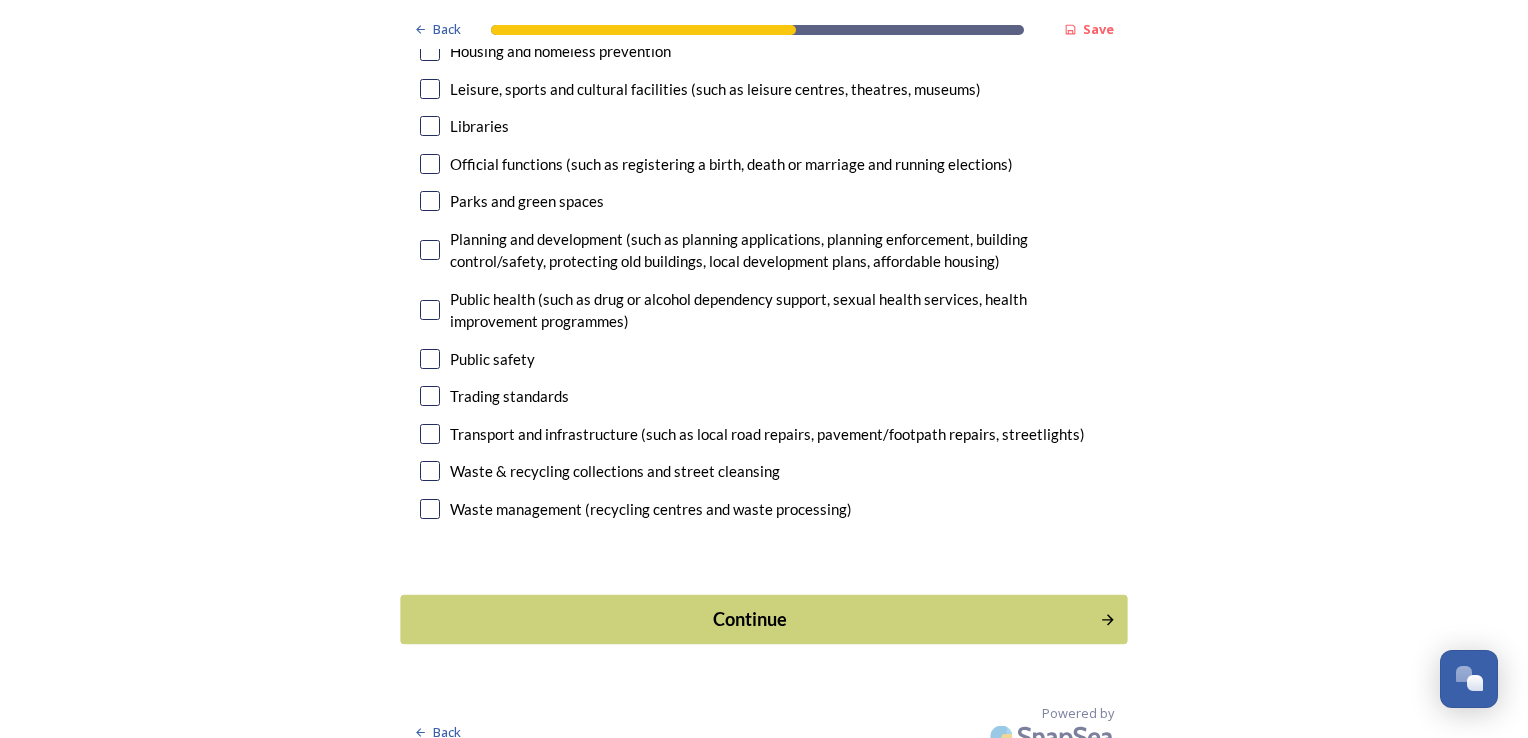 click on "Continue" at bounding box center (750, 619) 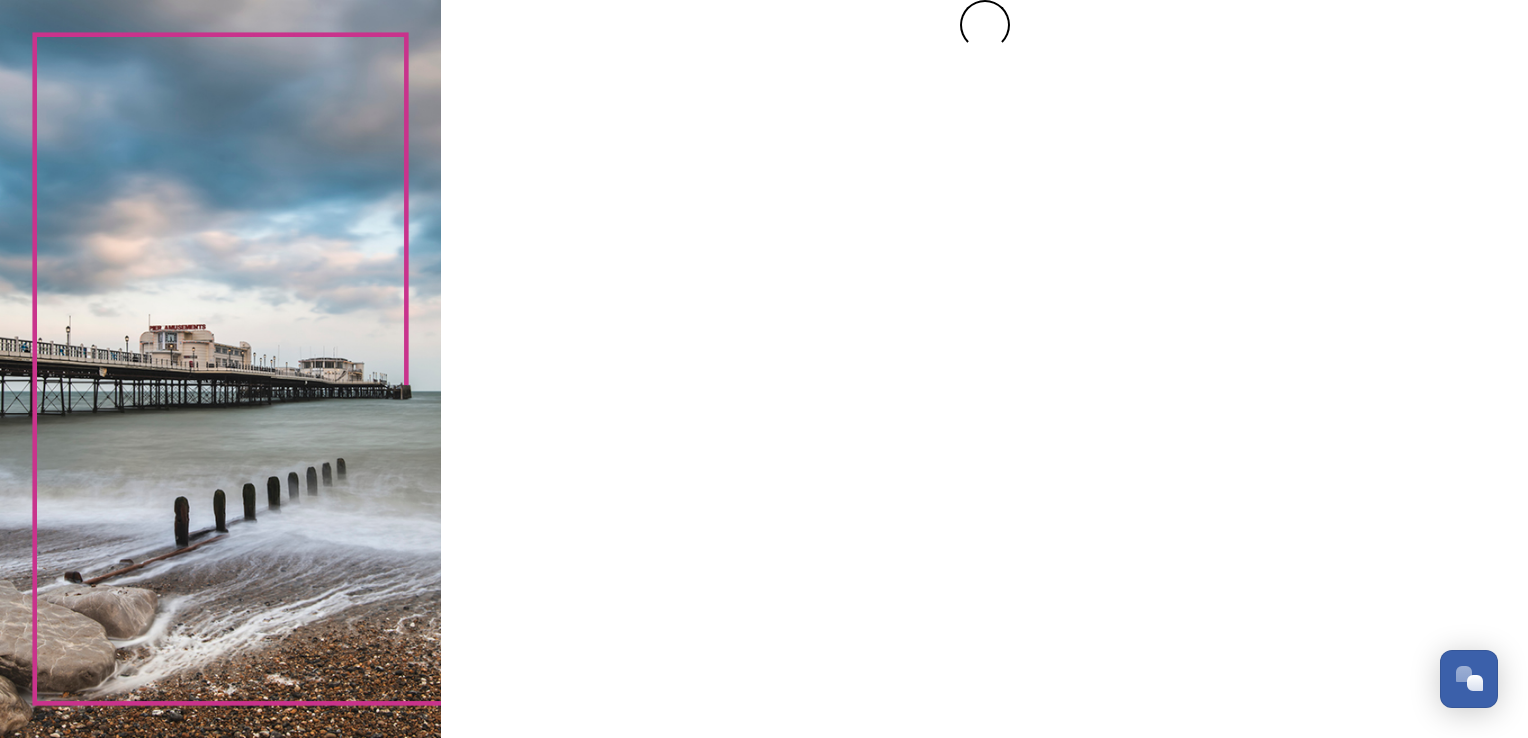 scroll, scrollTop: 0, scrollLeft: 0, axis: both 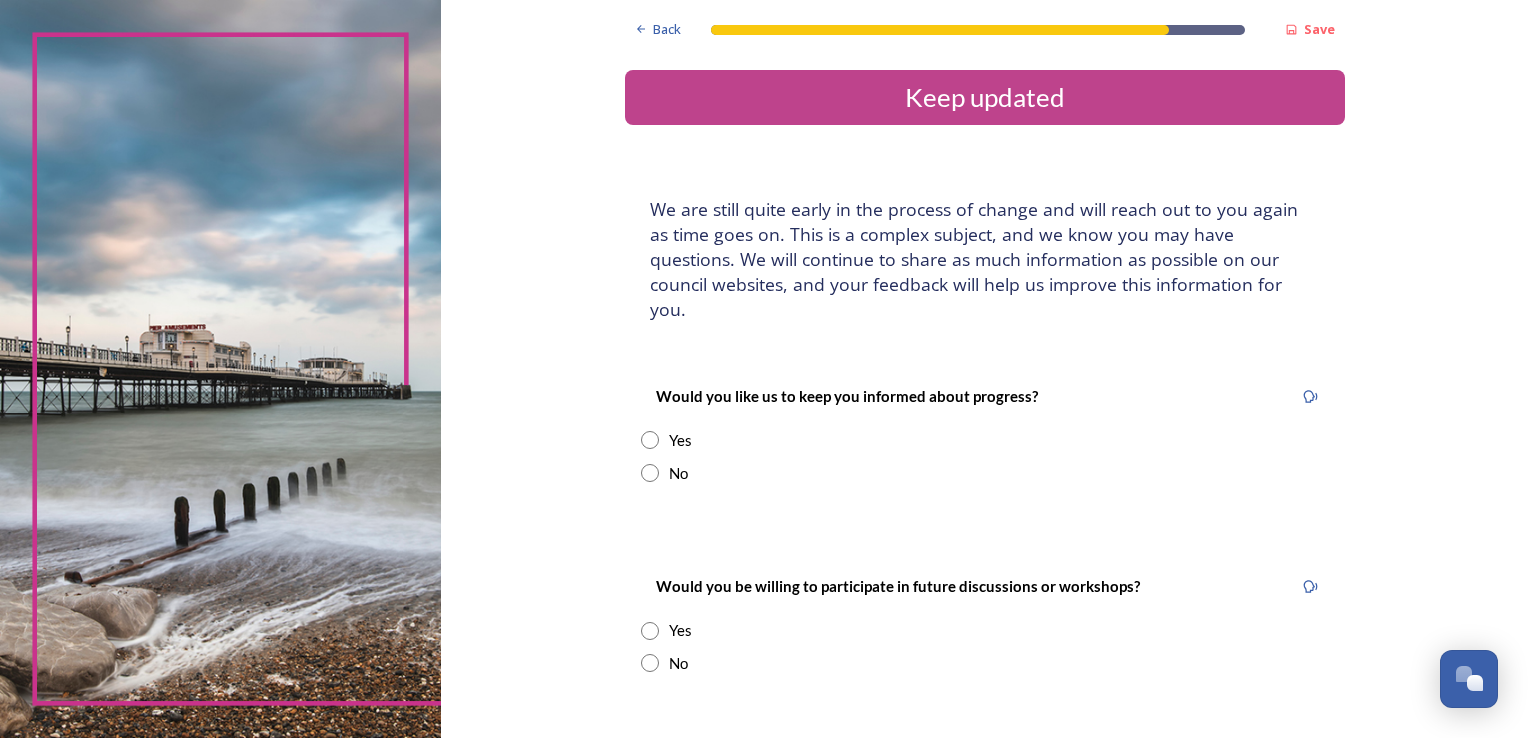 click at bounding box center (650, 440) 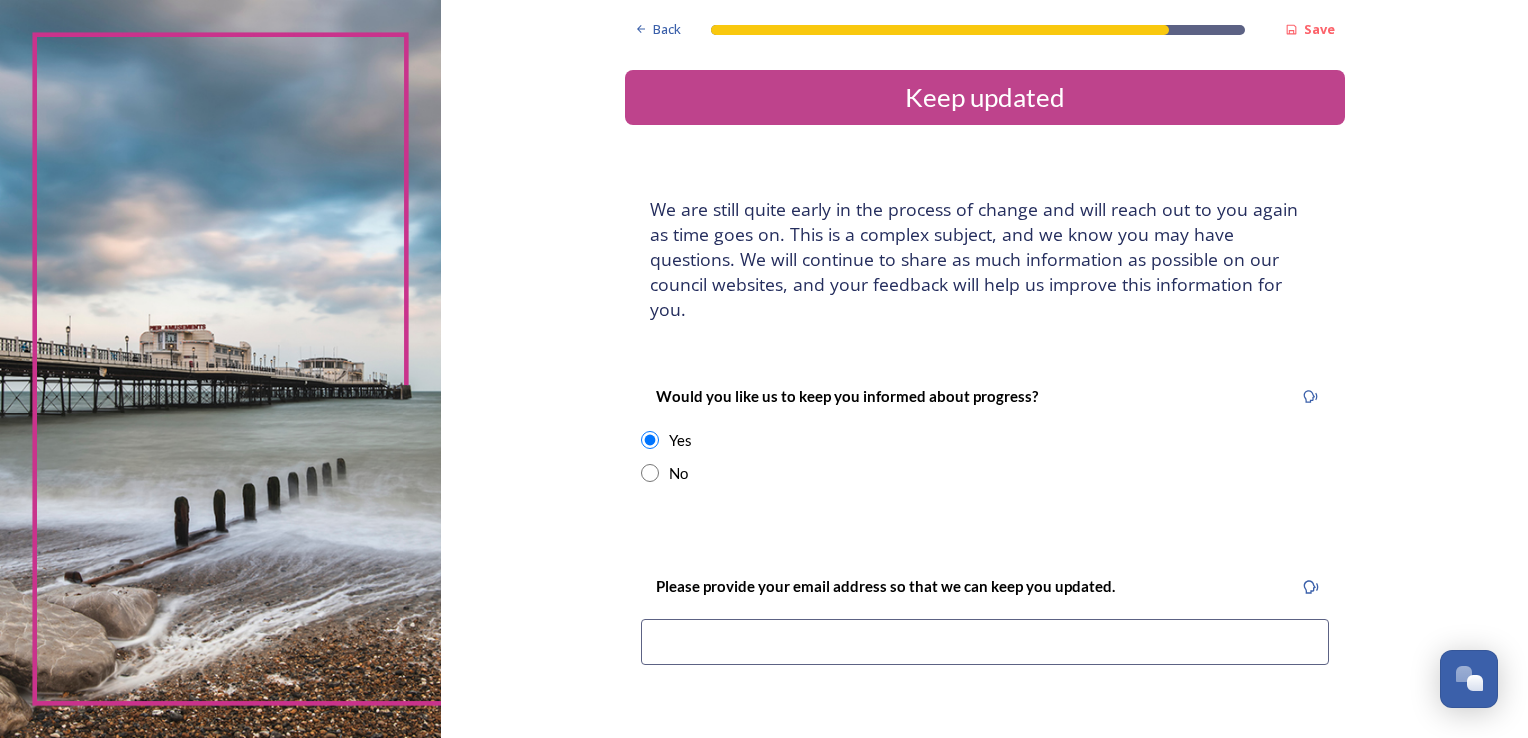 click at bounding box center [985, 642] 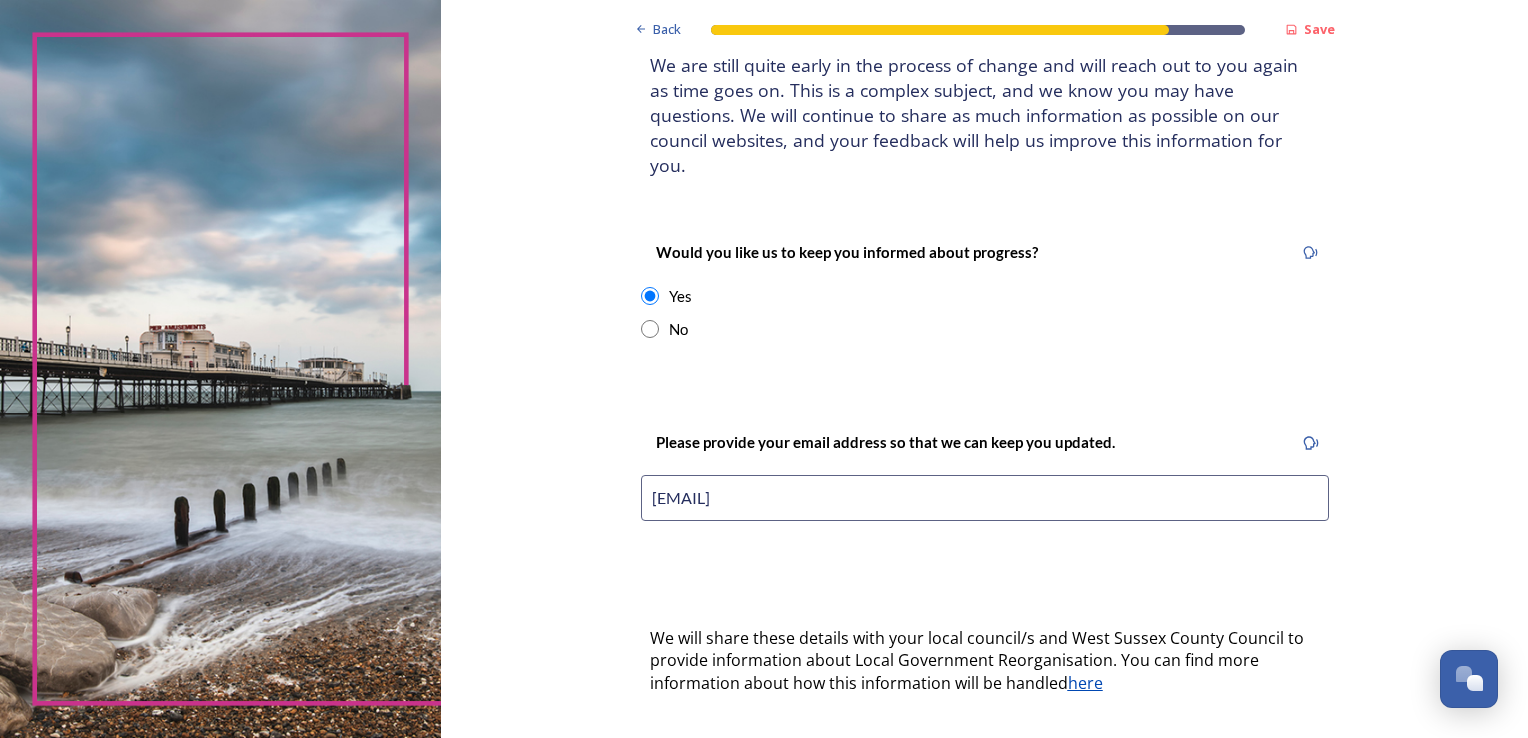 scroll, scrollTop: 240, scrollLeft: 0, axis: vertical 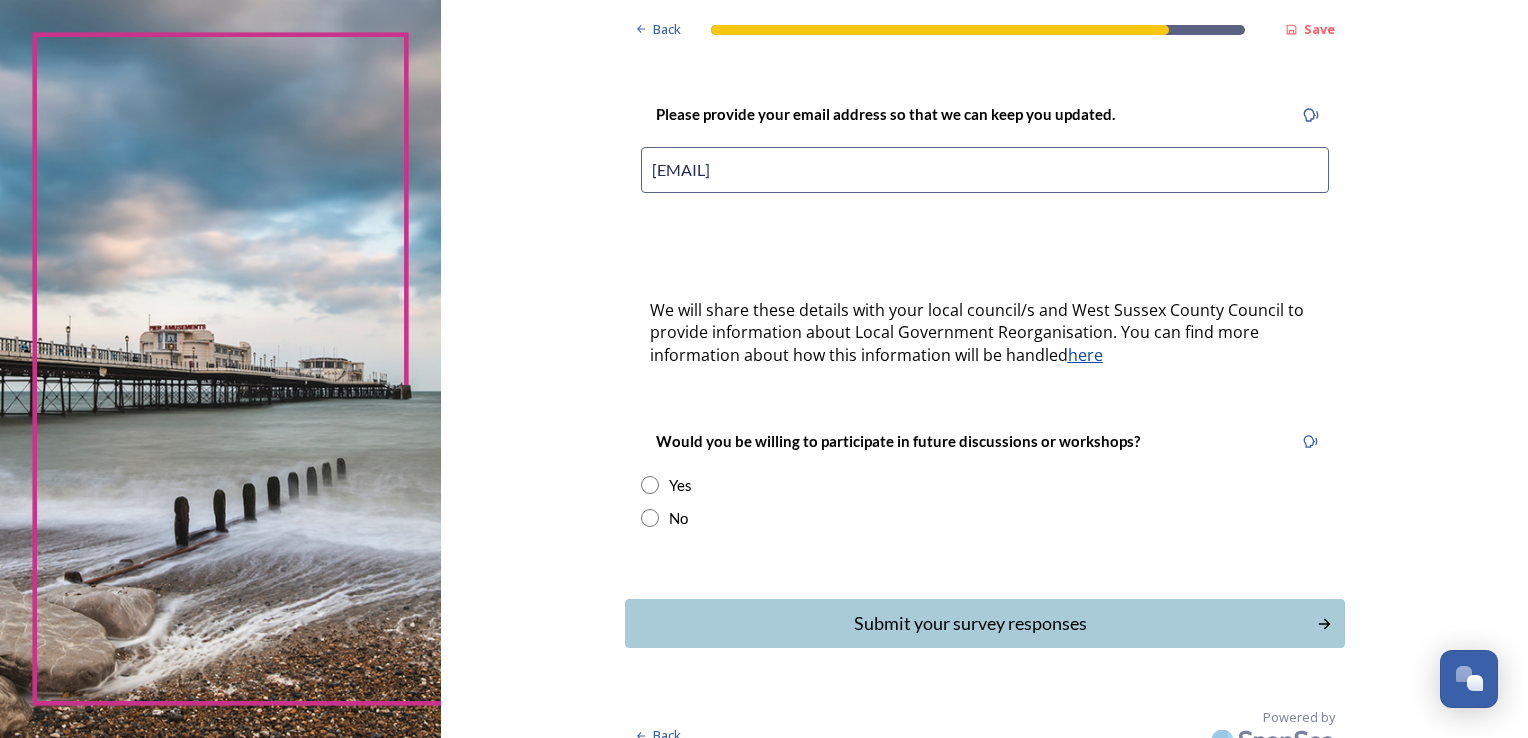click at bounding box center [650, 485] 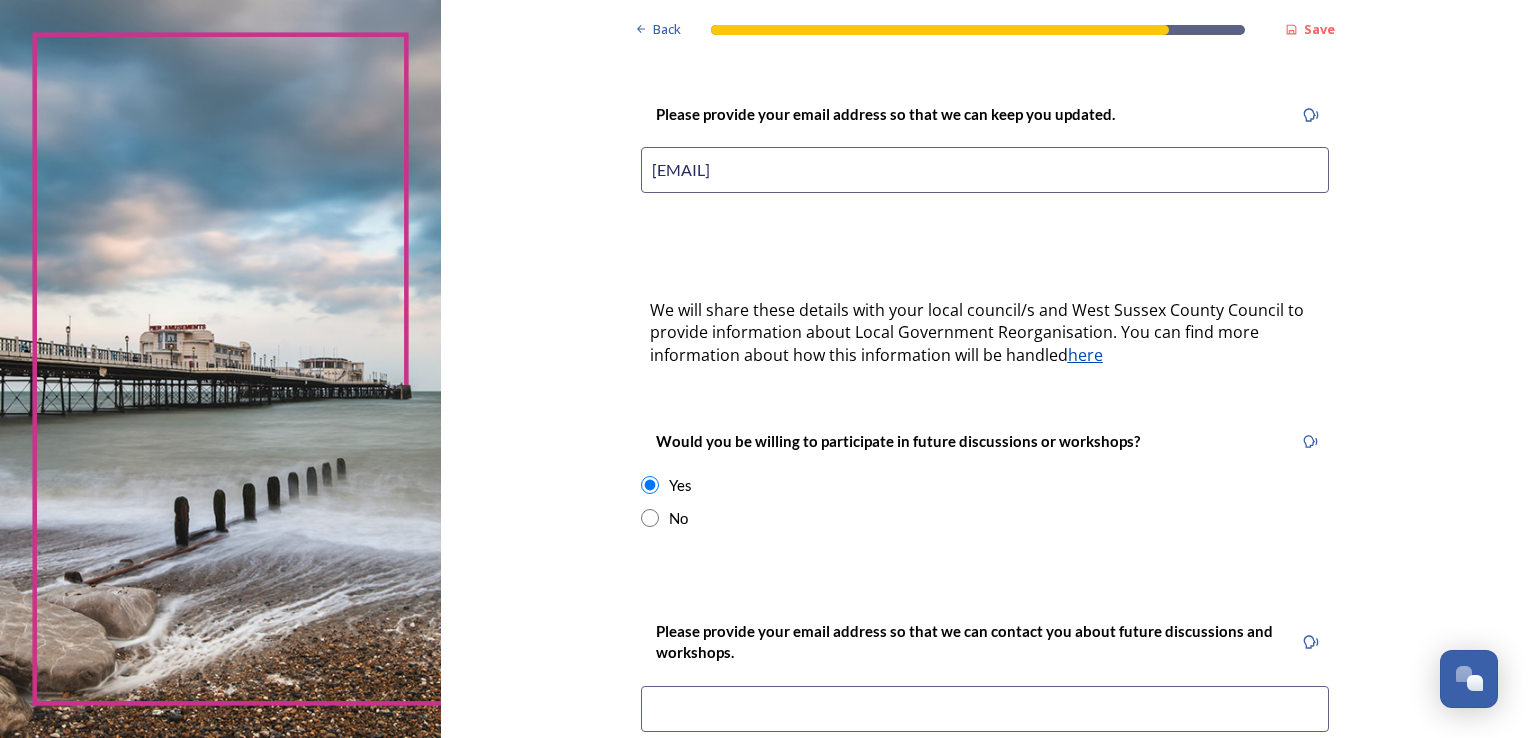 click at bounding box center [985, 709] 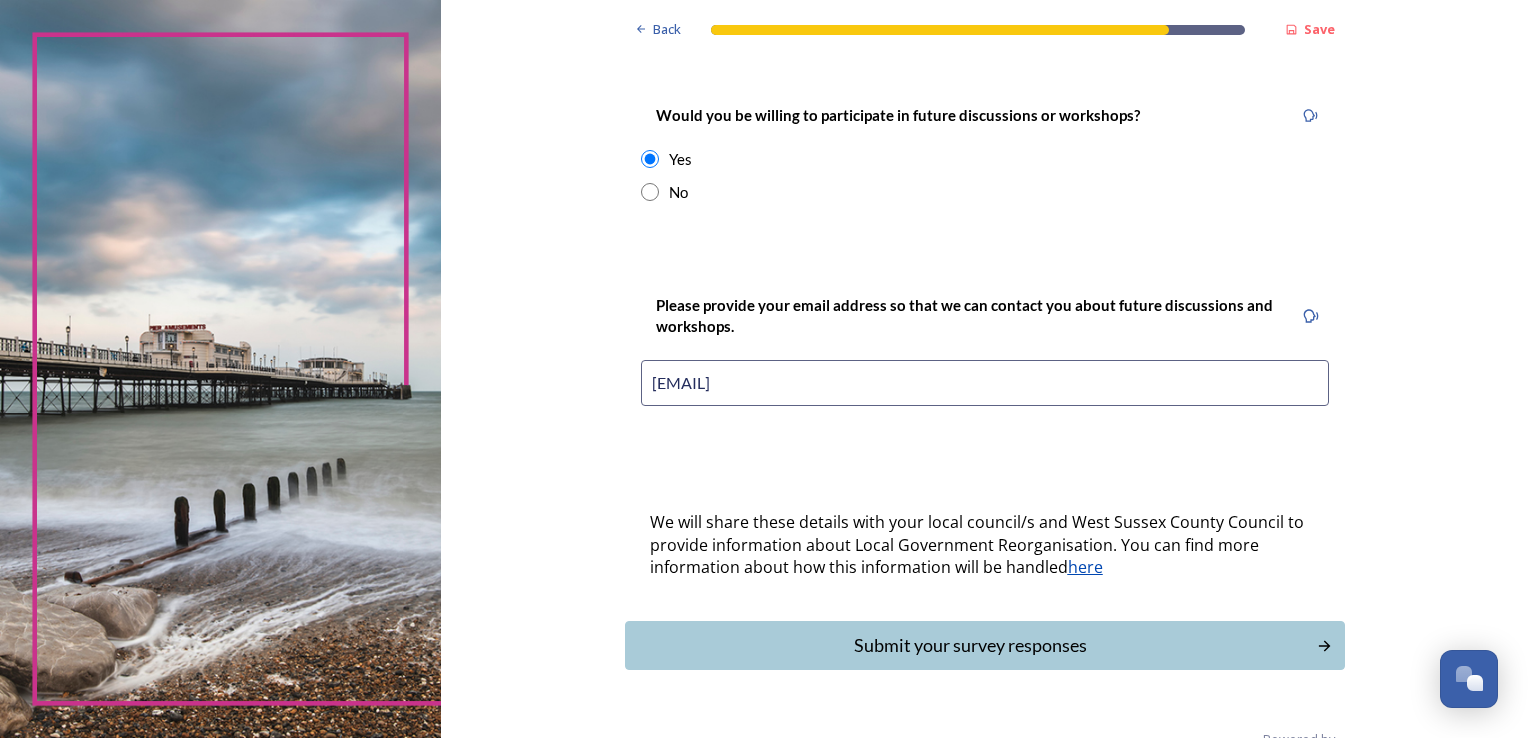 scroll, scrollTop: 819, scrollLeft: 0, axis: vertical 